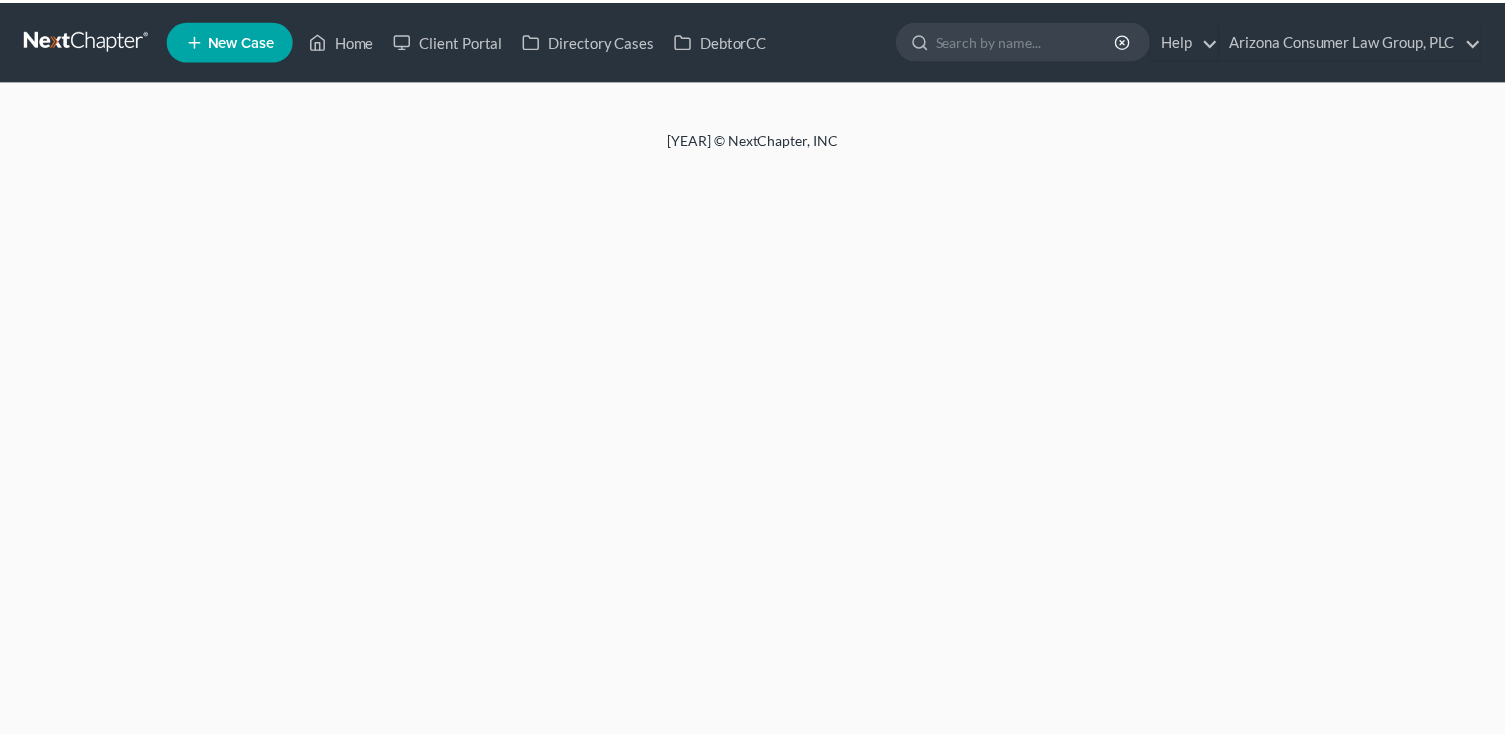 scroll, scrollTop: 0, scrollLeft: 0, axis: both 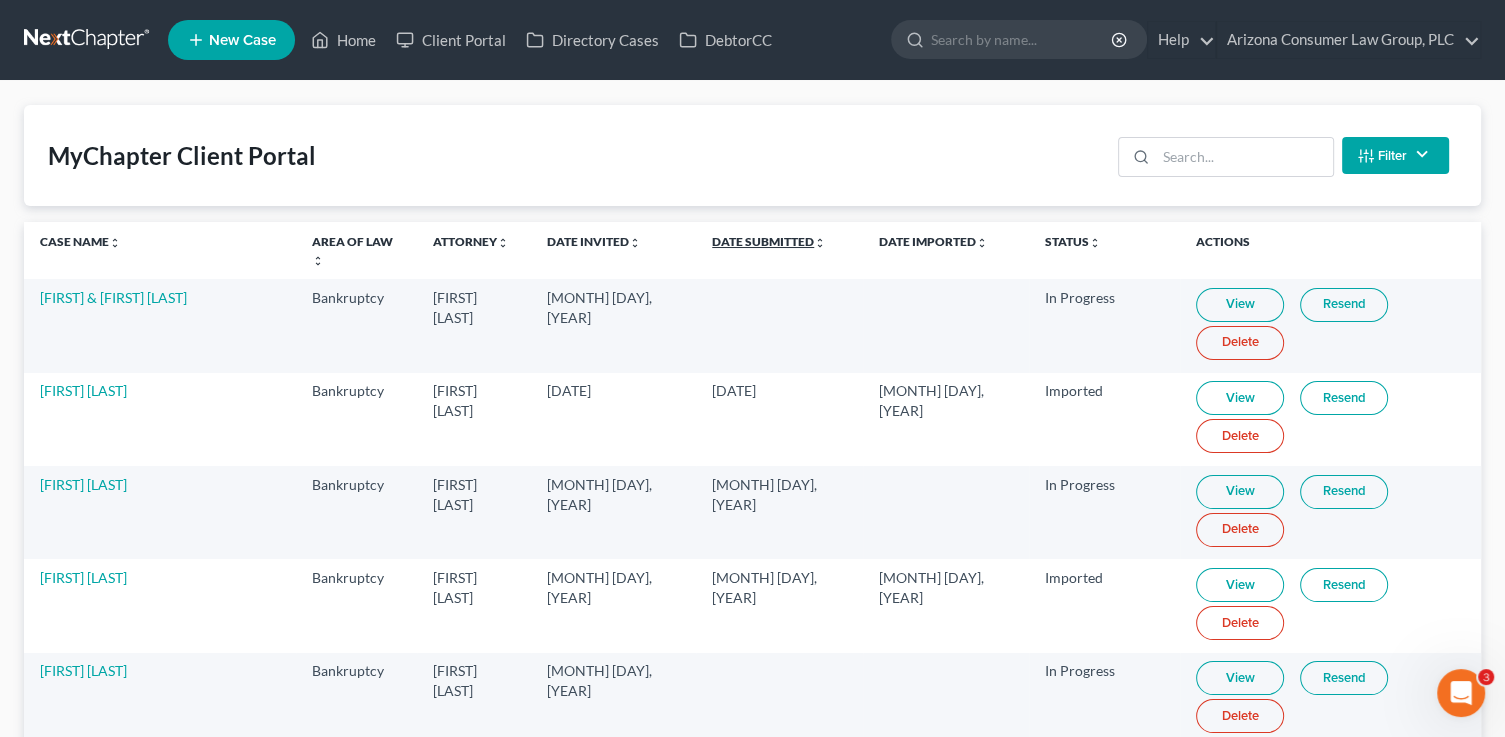 click on "[DATE] [WORD]" at bounding box center [80, 241] 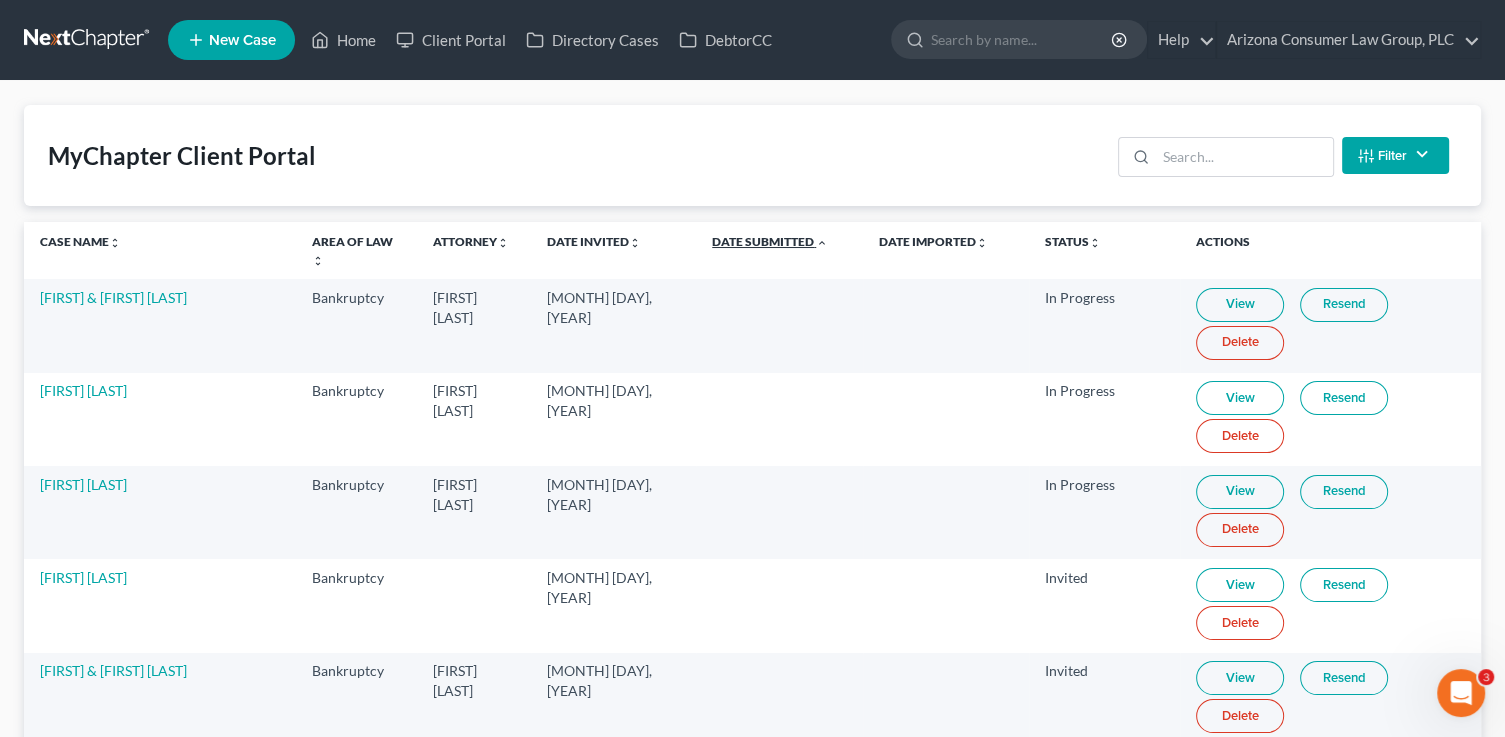 click on "[DATE] [WORD]" at bounding box center (80, 241) 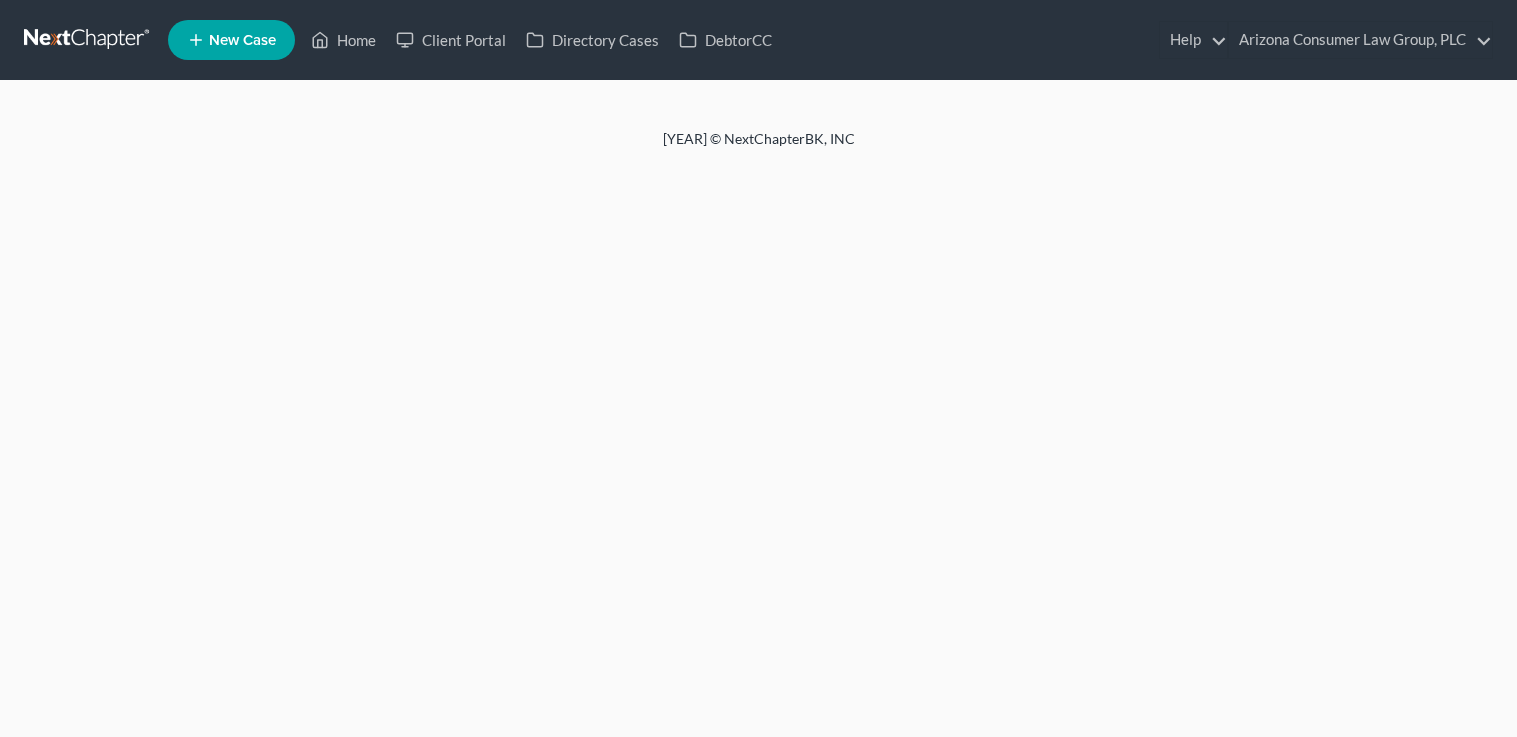 scroll, scrollTop: 0, scrollLeft: 0, axis: both 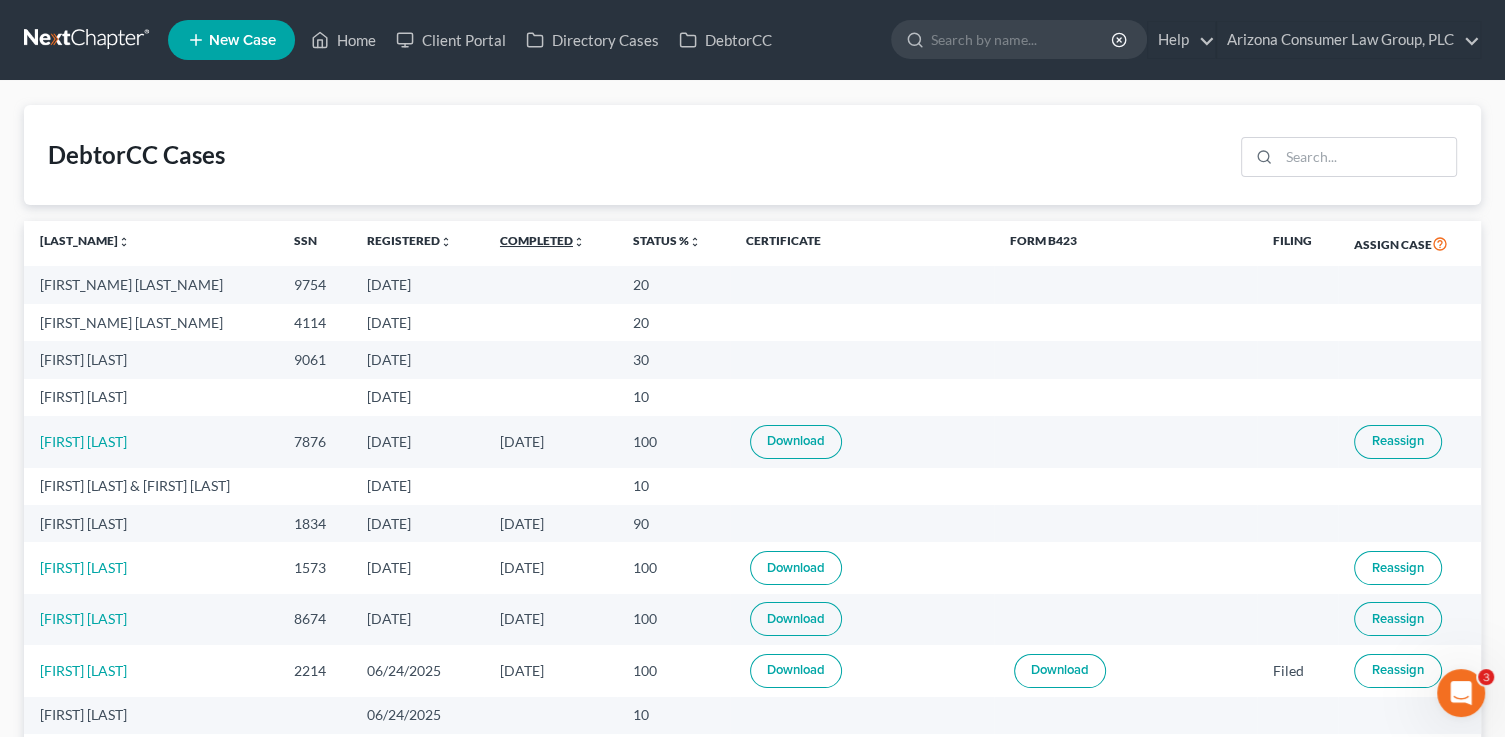 click on "Completed
unfold_more
expand_more
expand_less" at bounding box center (85, 240) 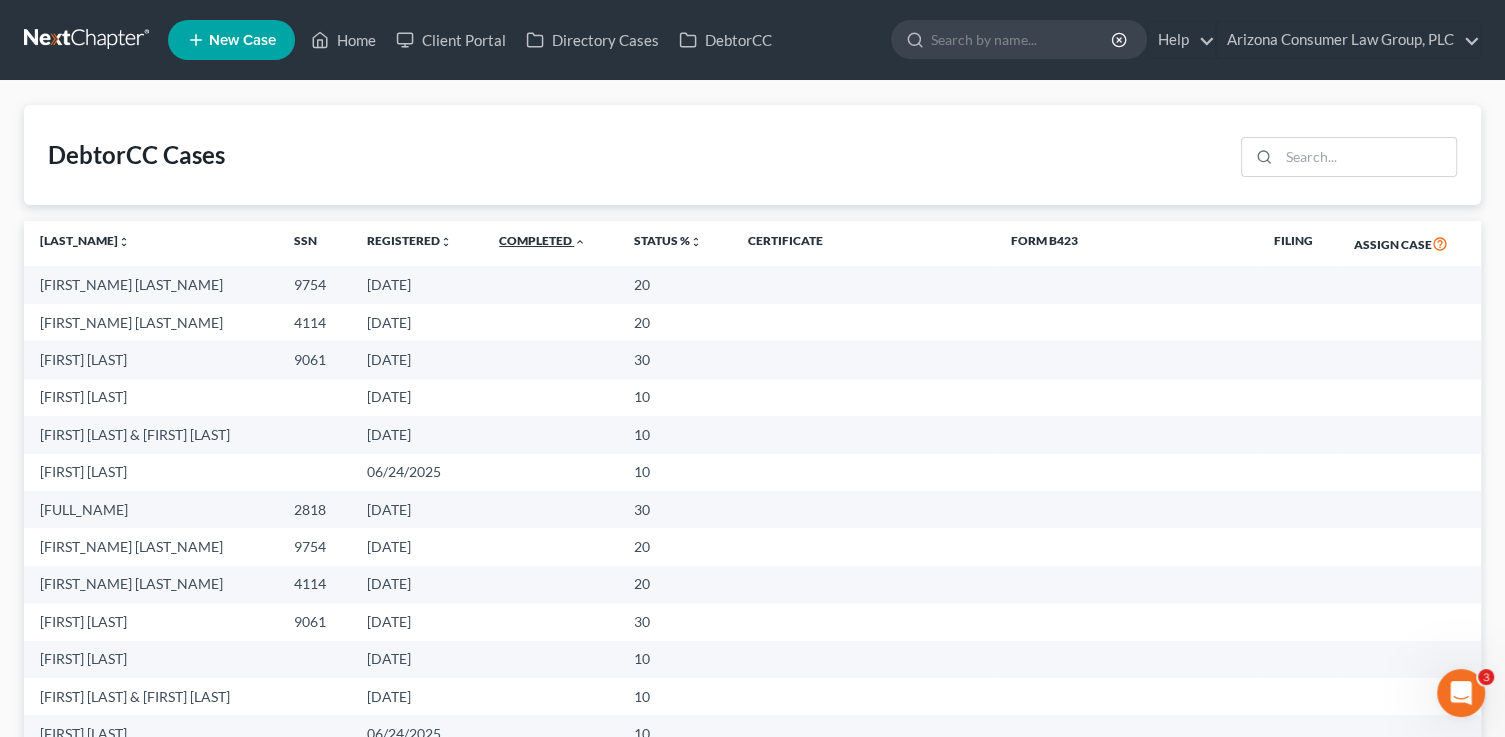 click on "Completed
unfold_more
expand_more
expand_less" at bounding box center (85, 240) 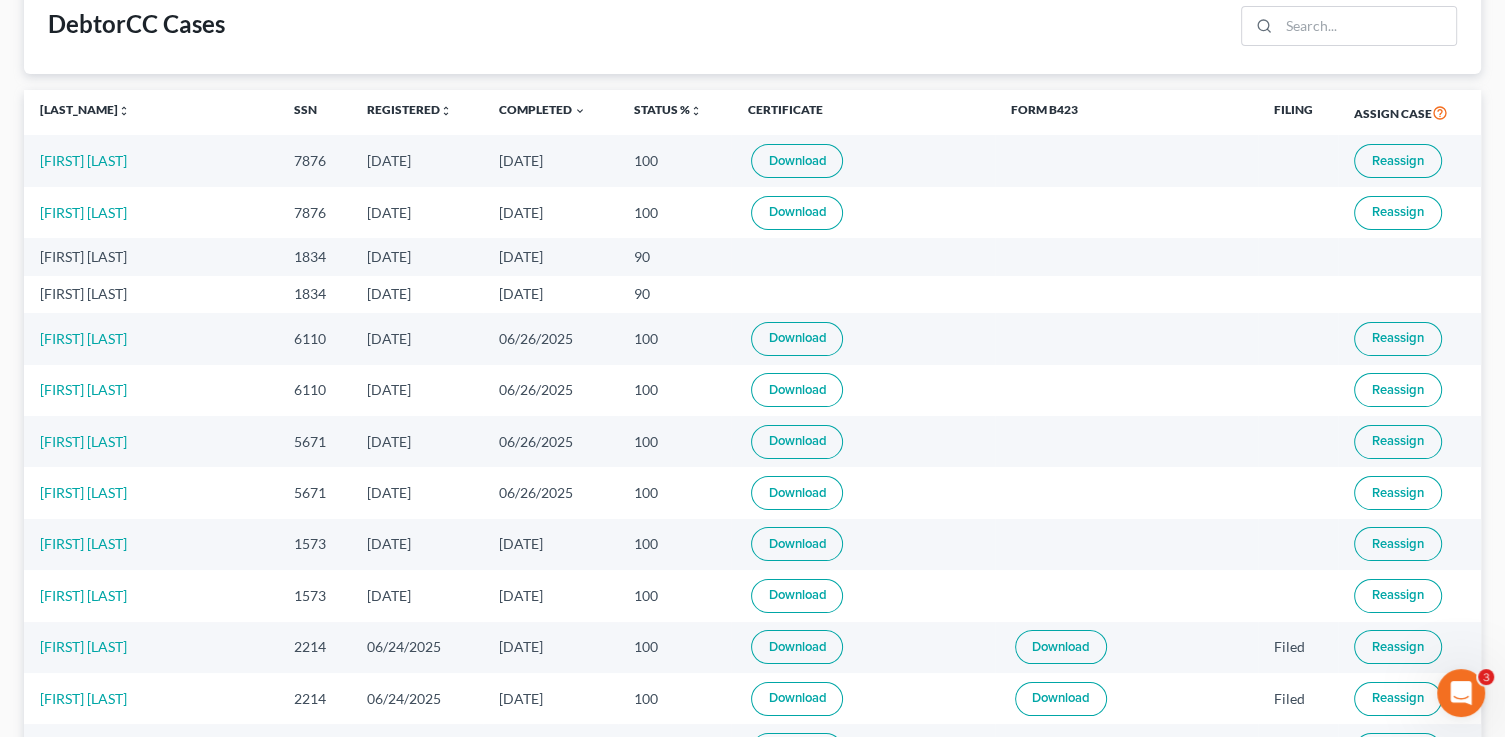 scroll, scrollTop: 0, scrollLeft: 0, axis: both 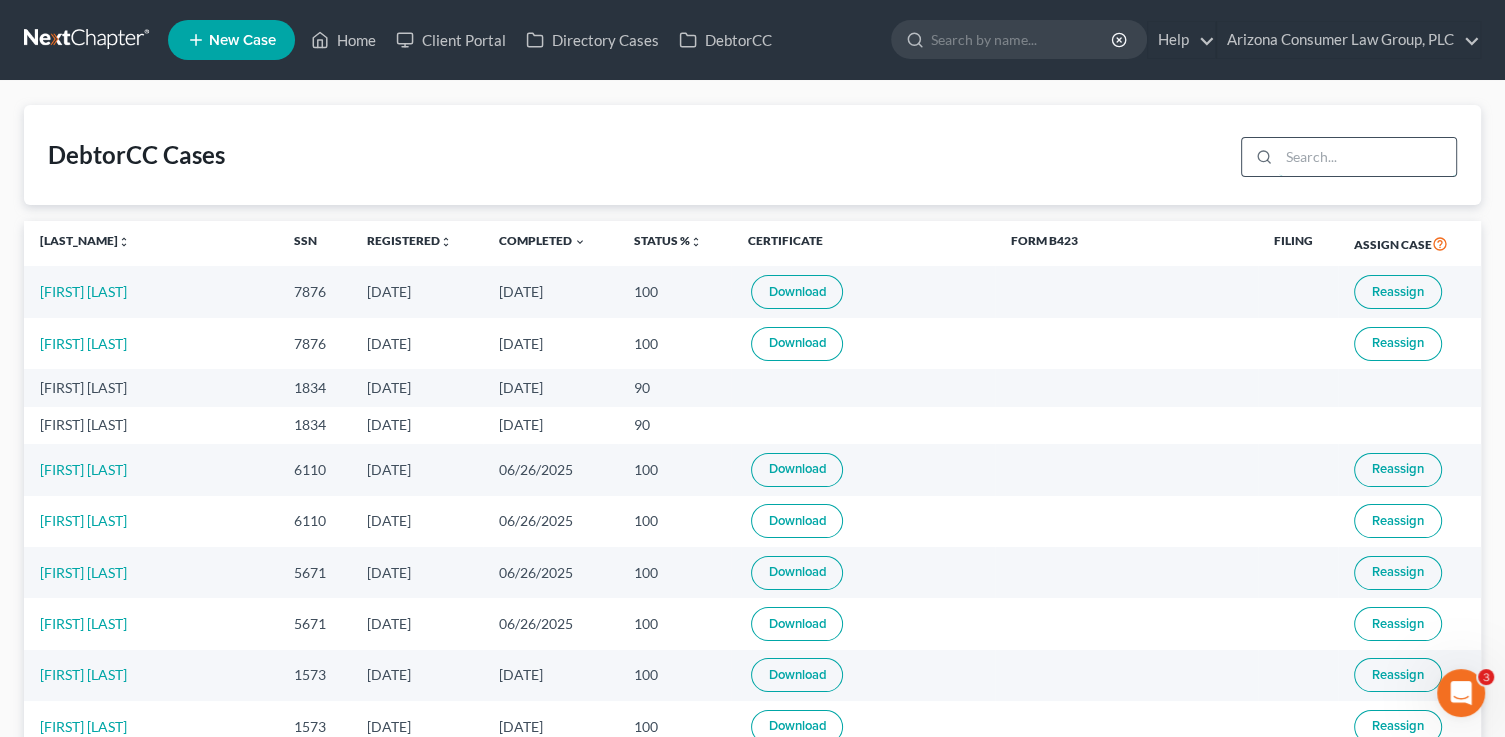 click at bounding box center (1367, 157) 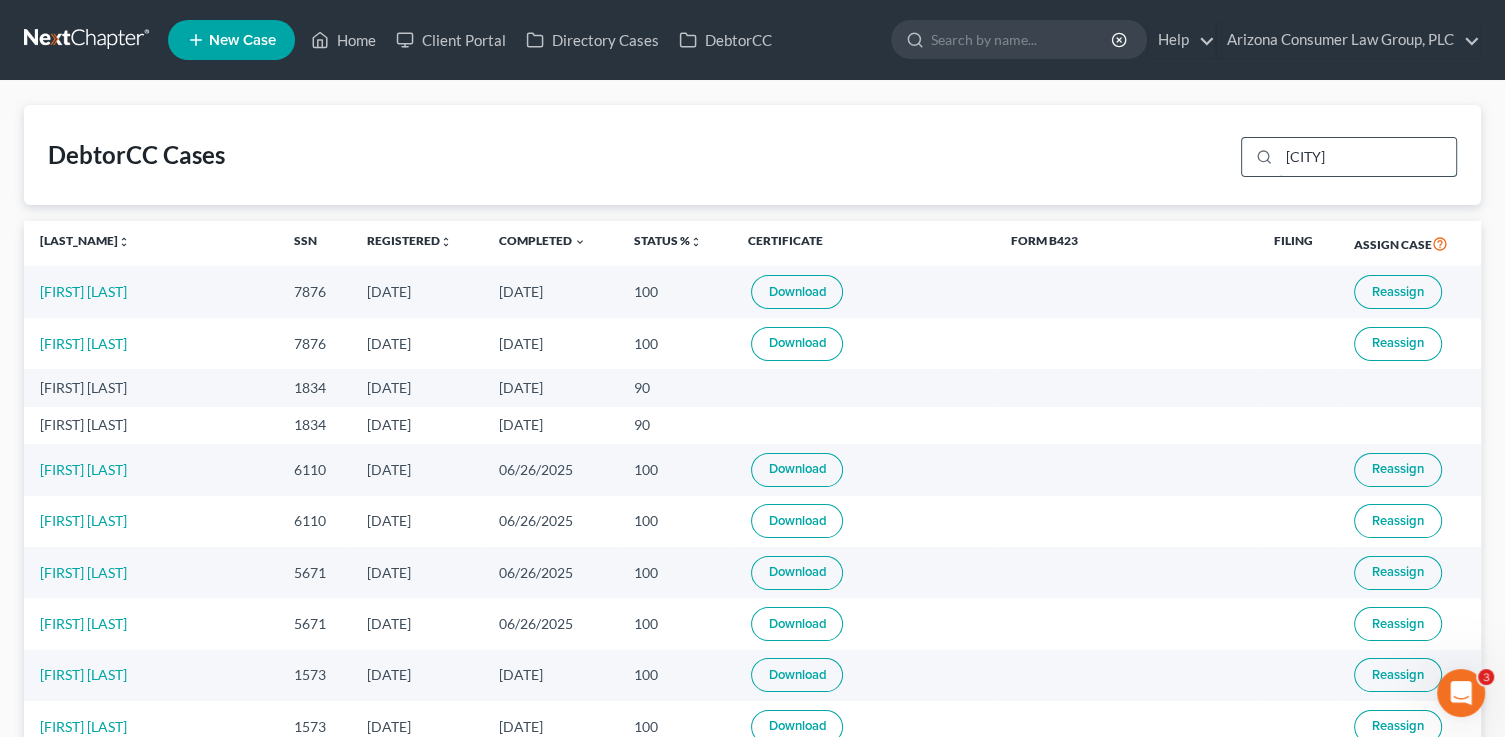 type on "[CITY]" 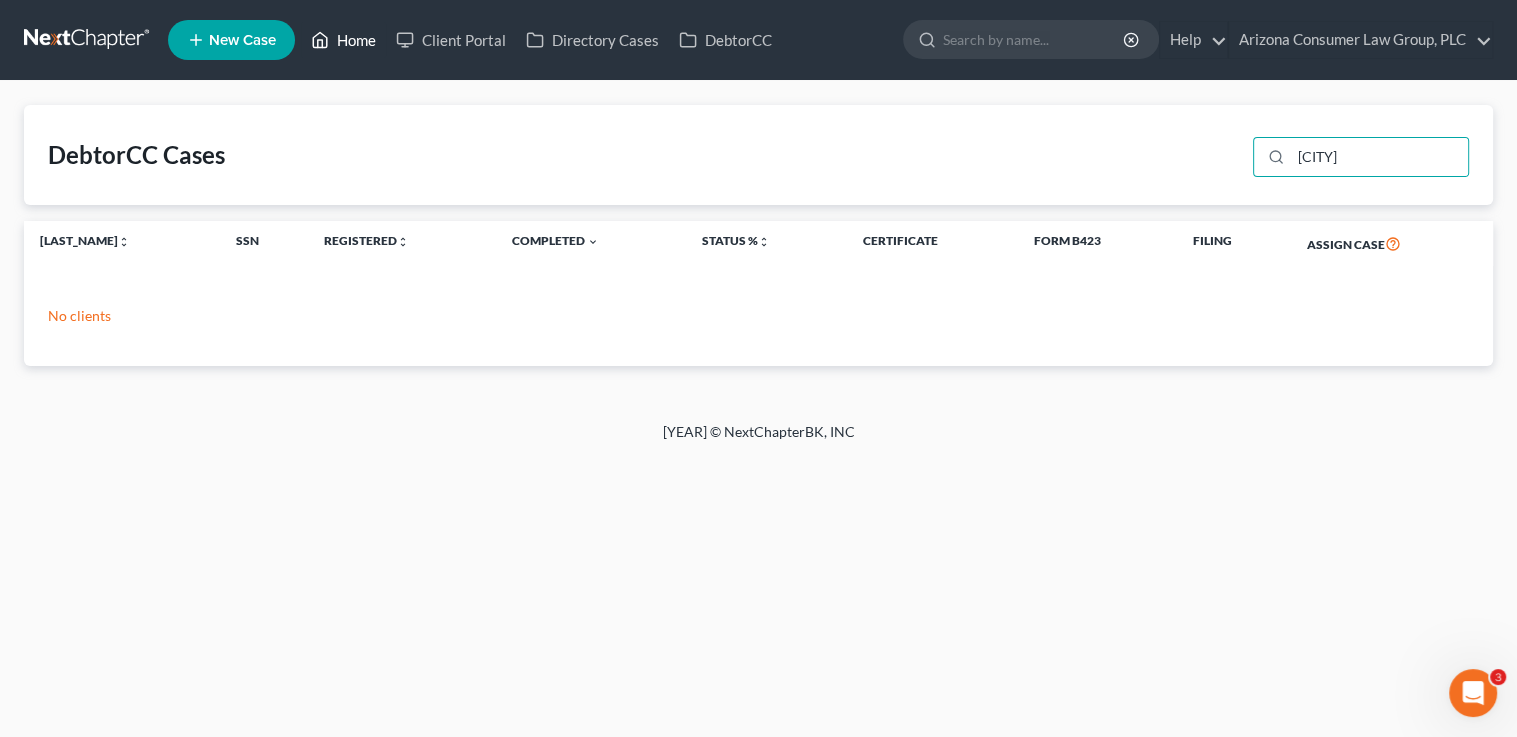 click on "Home" at bounding box center [343, 40] 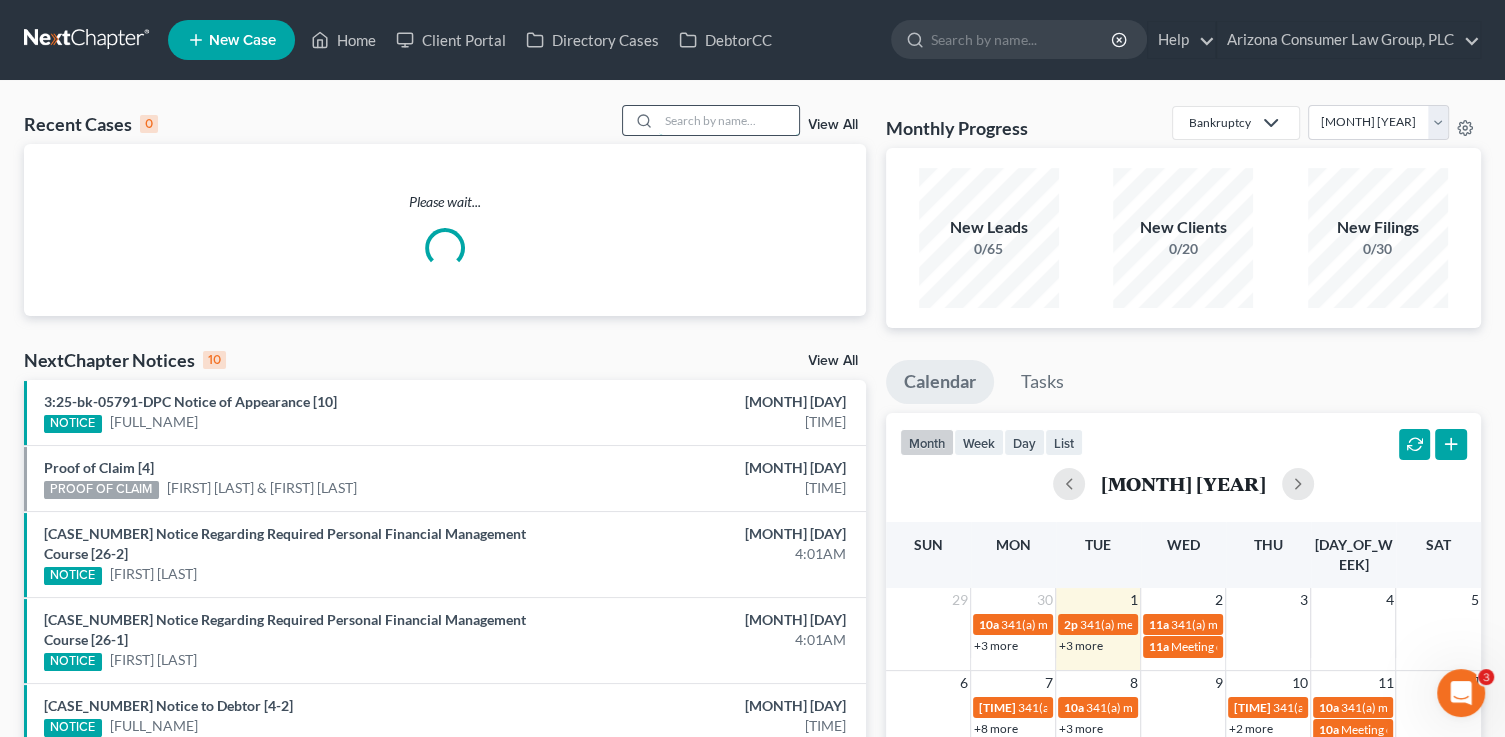 click at bounding box center (729, 120) 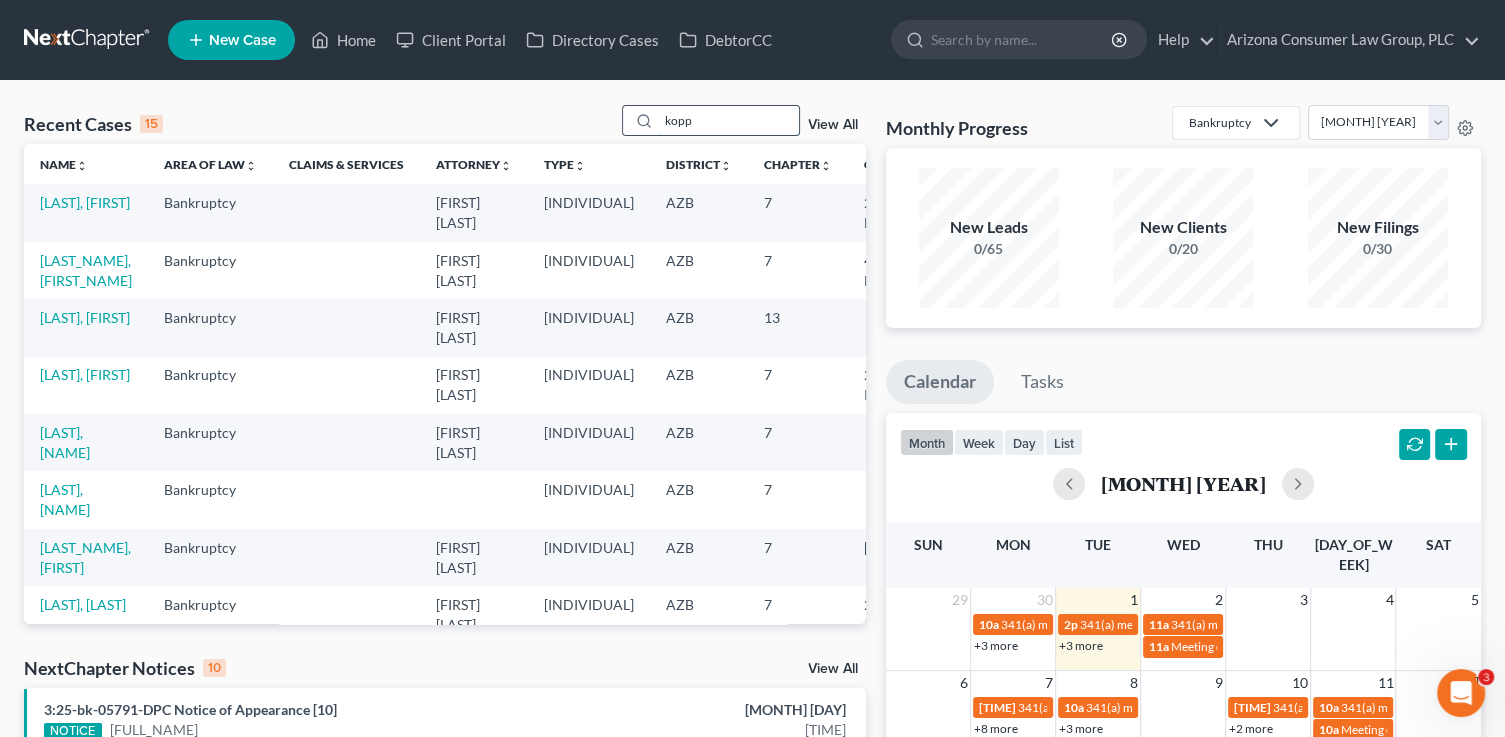 type on "kopp" 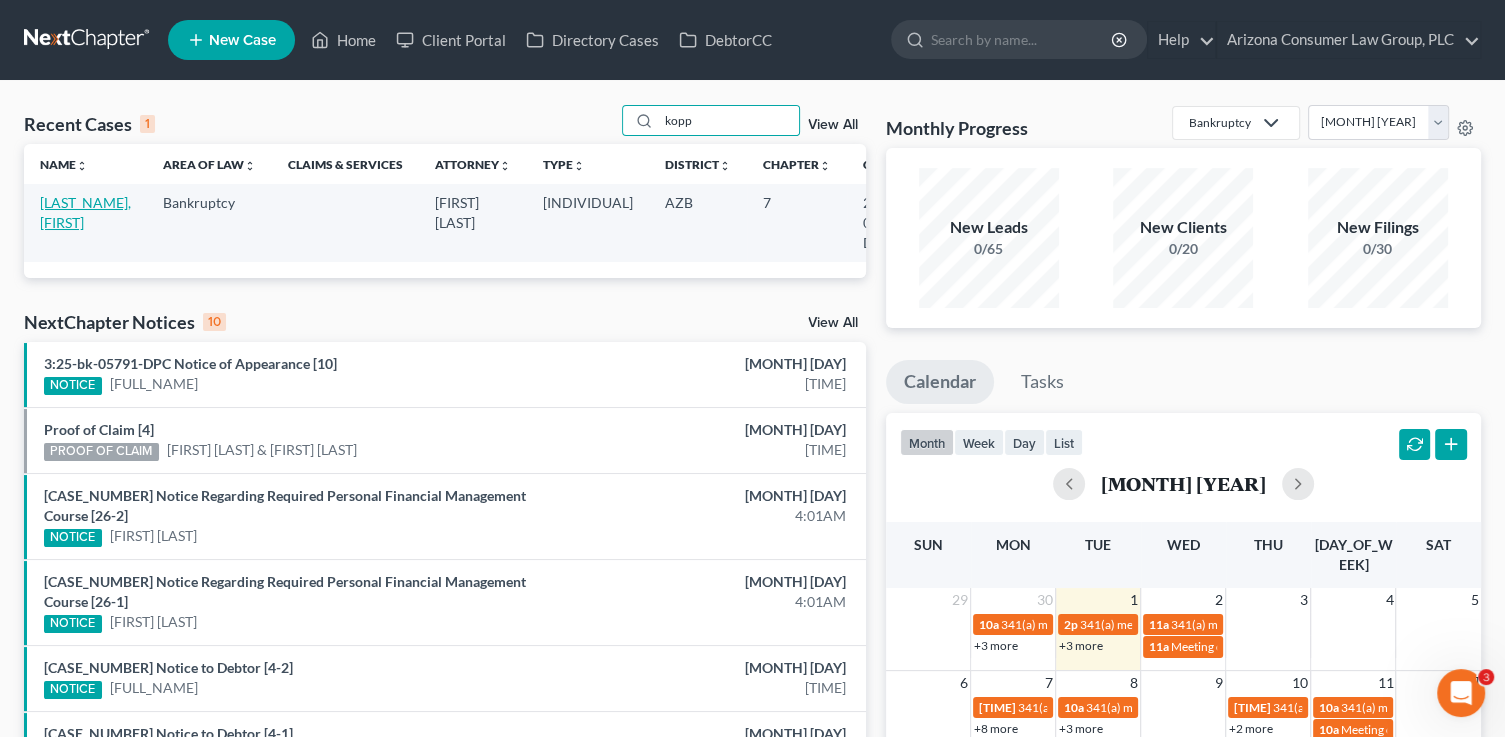 click on "[LAST_NAME], [FIRST]" at bounding box center [85, 212] 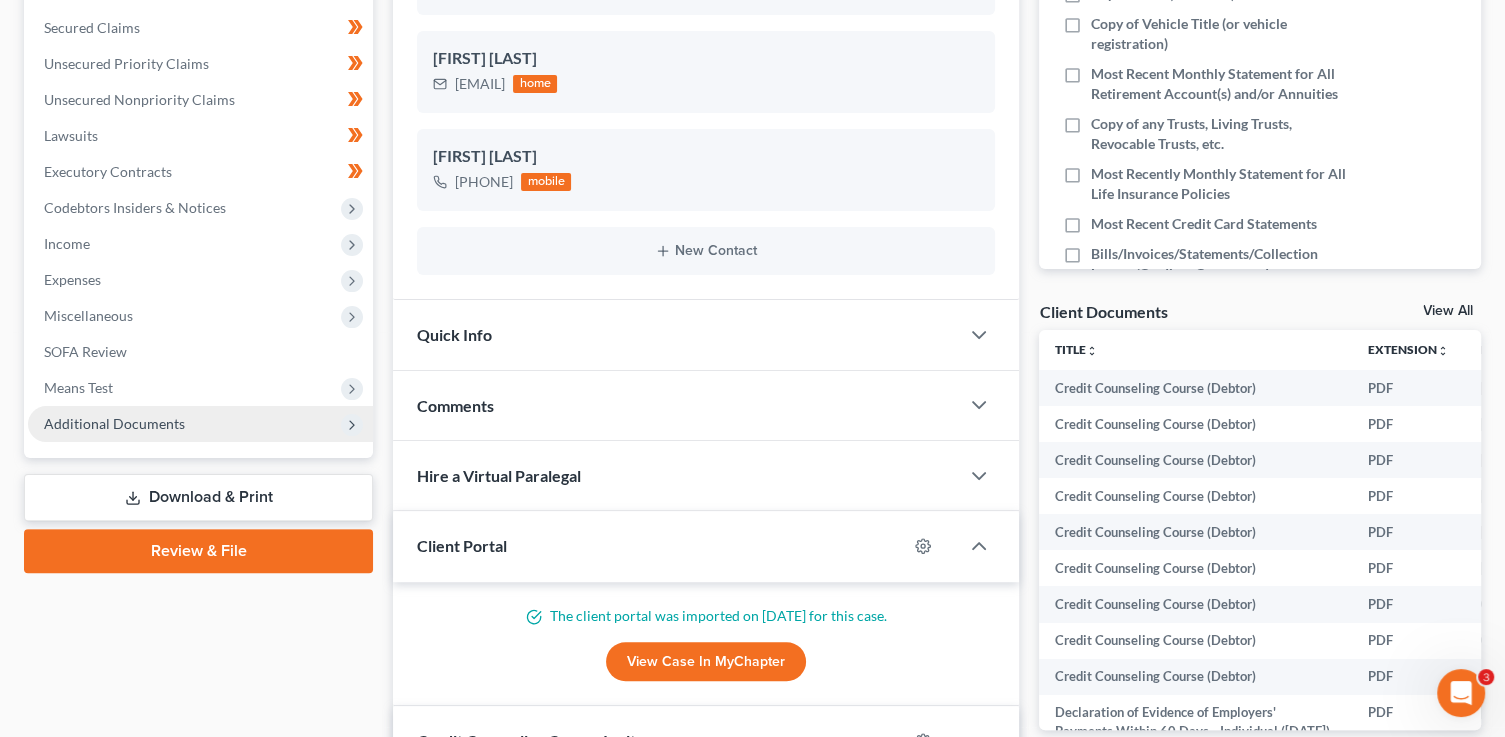 click on "Additional Documents" at bounding box center (0, 0) 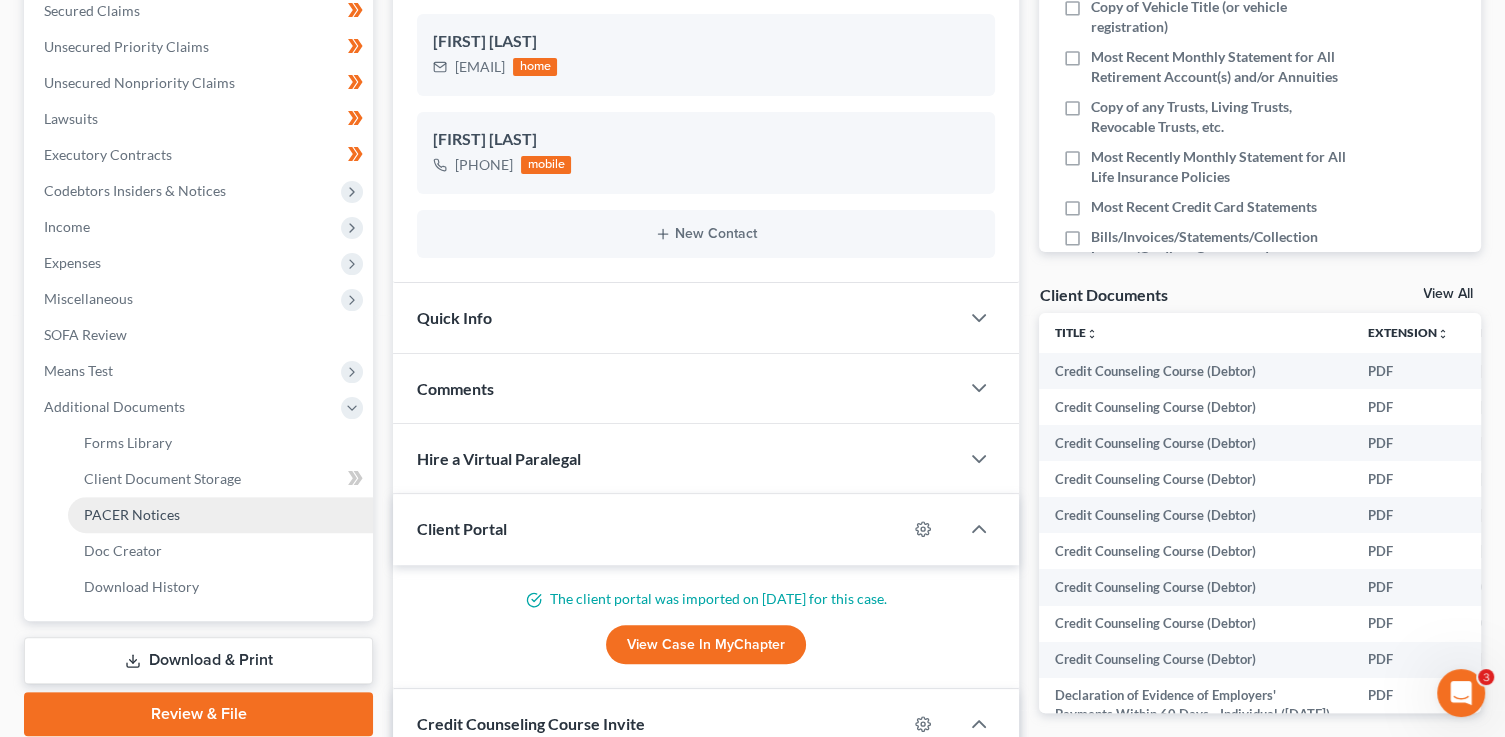 click on "PACER Notices" at bounding box center [220, 515] 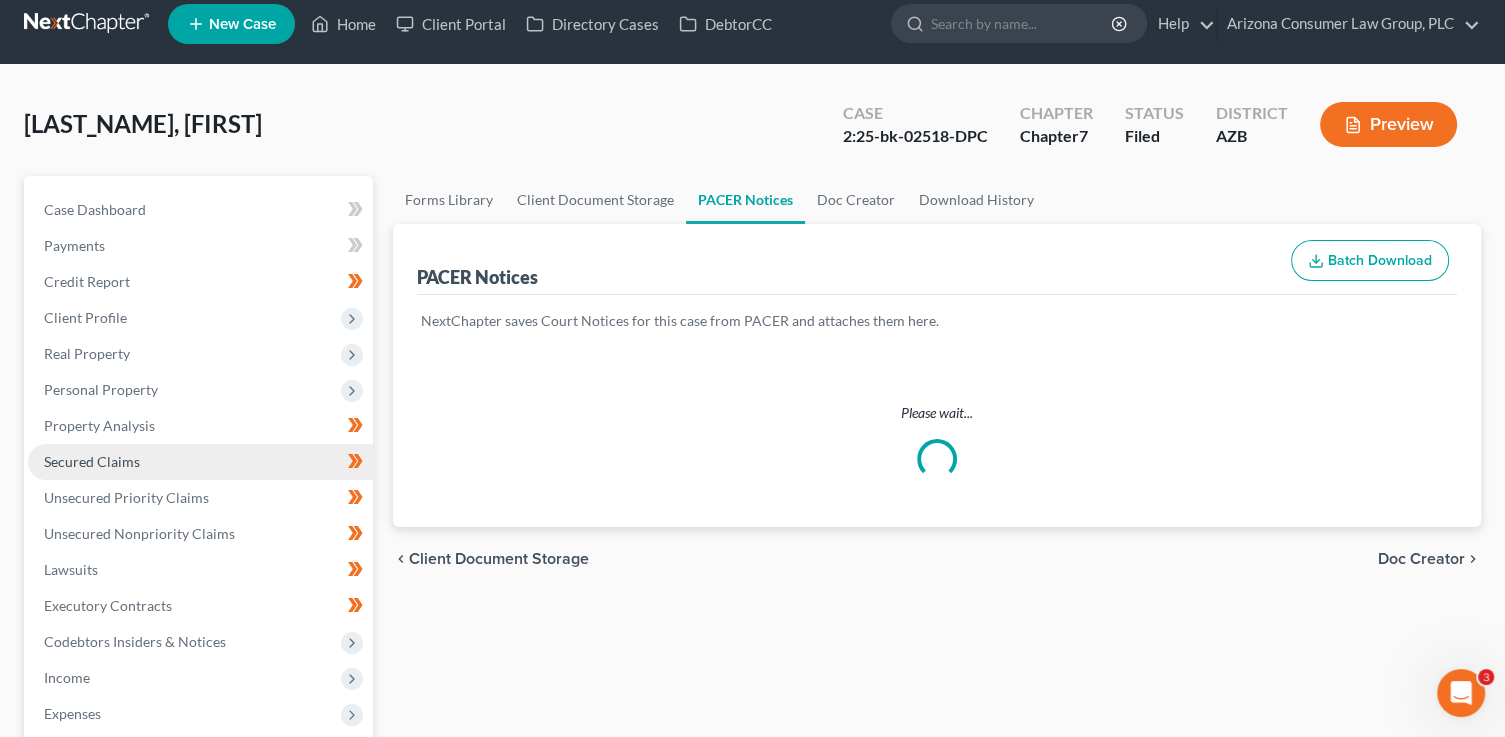 scroll, scrollTop: 0, scrollLeft: 0, axis: both 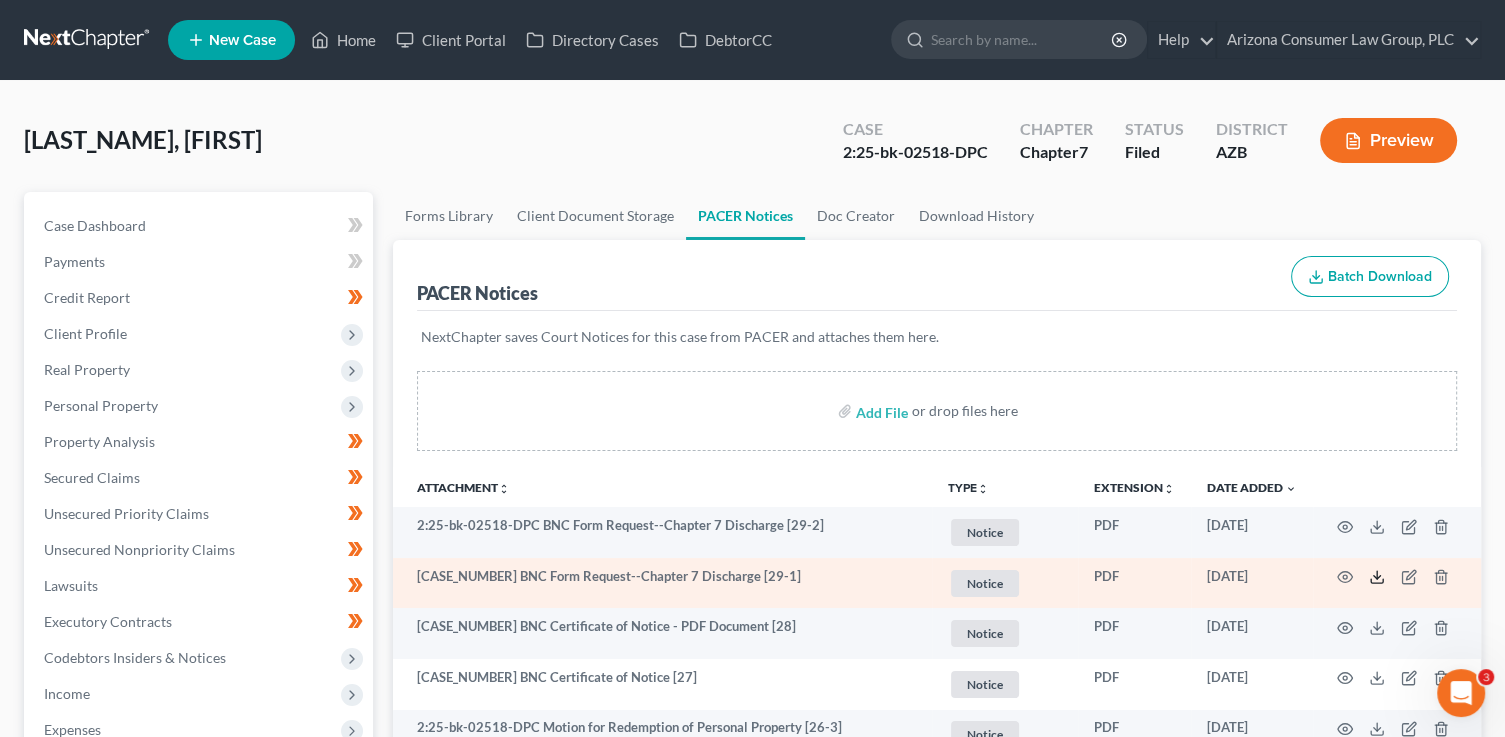click at bounding box center (1377, 577) 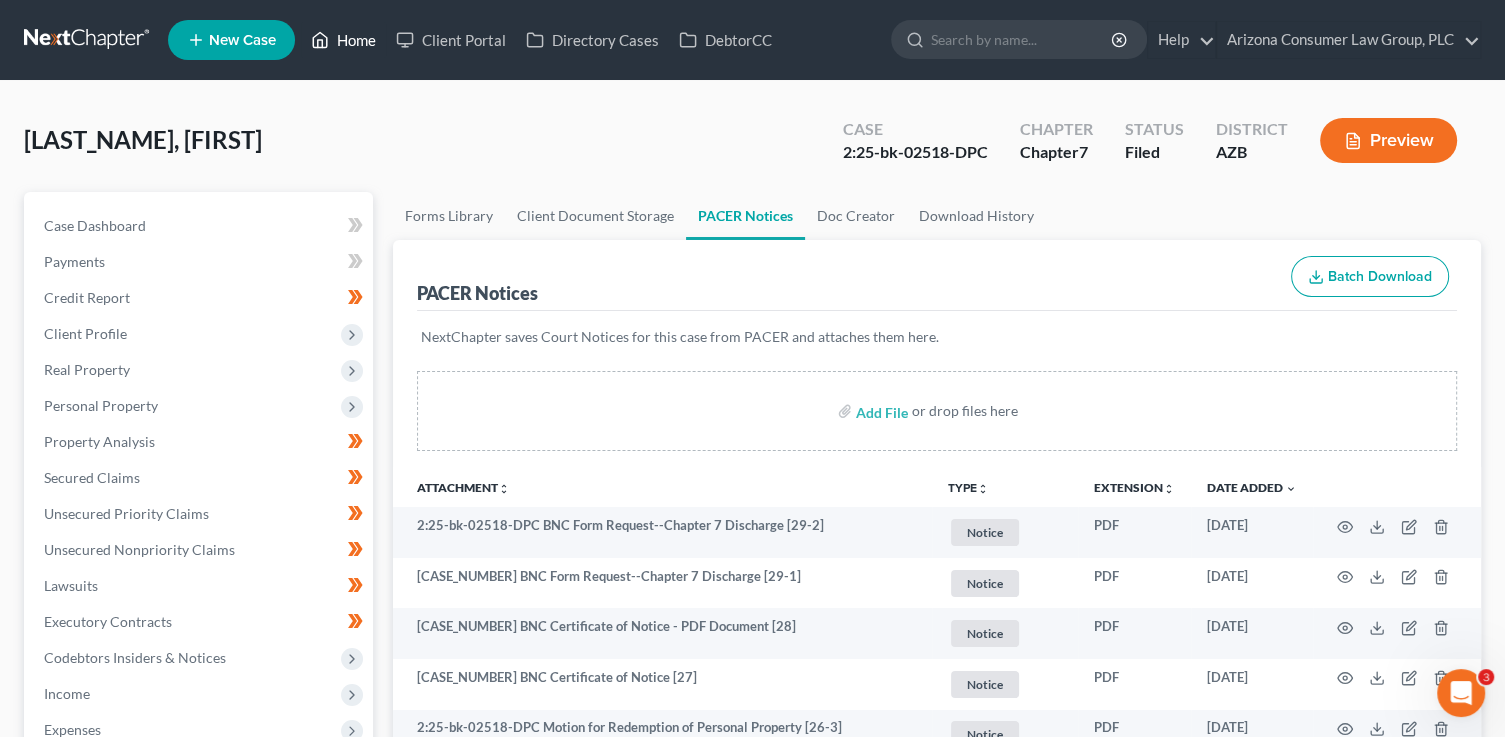 click at bounding box center (320, 40) 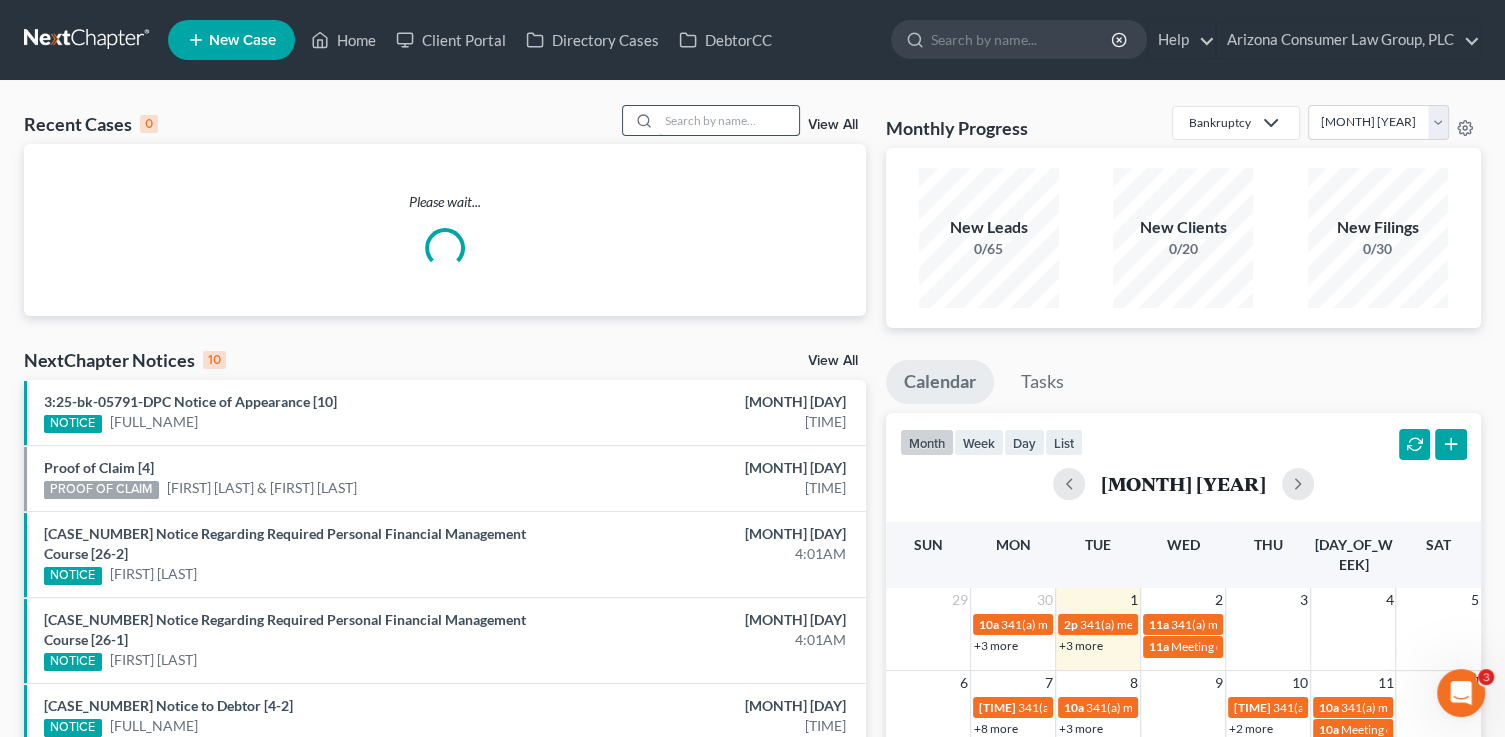 click at bounding box center (729, 120) 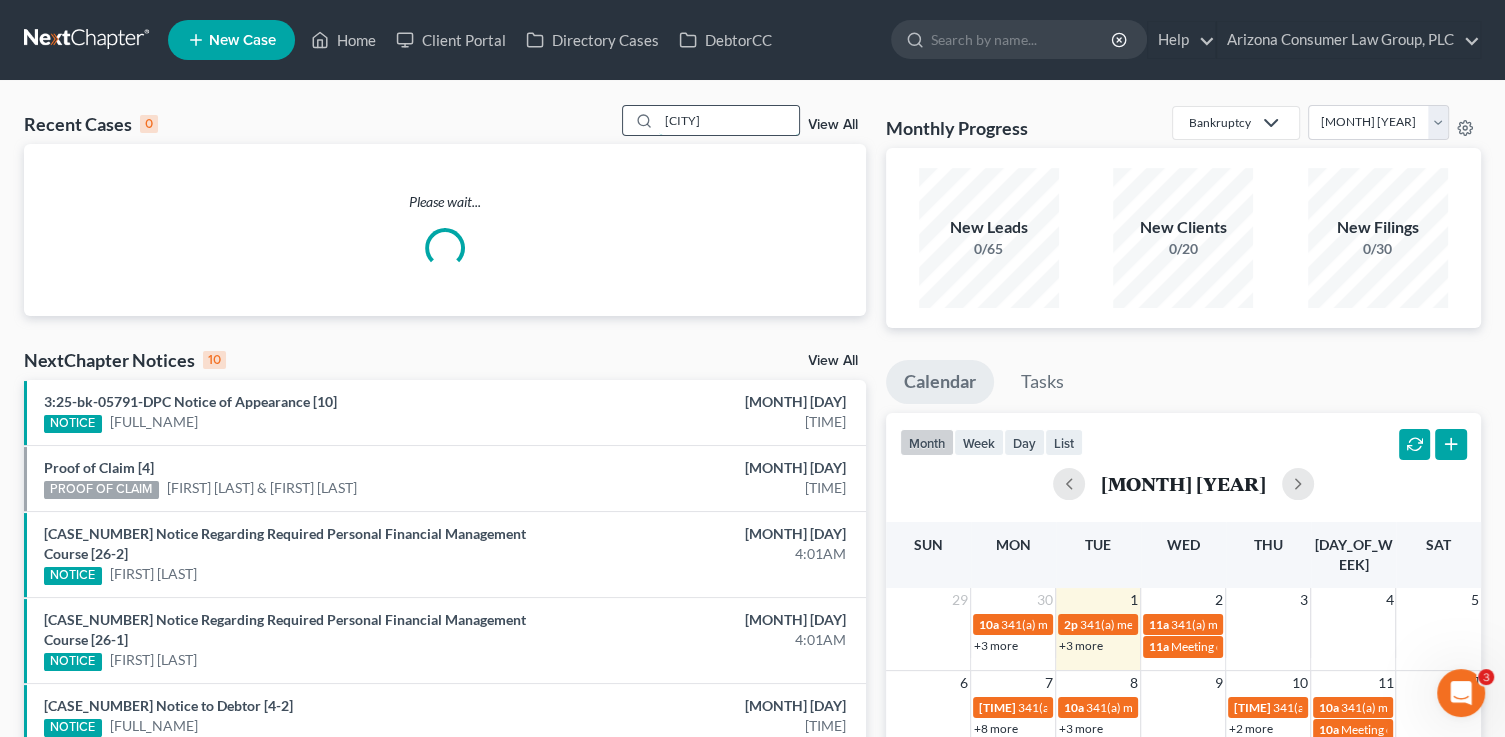 type on "booth" 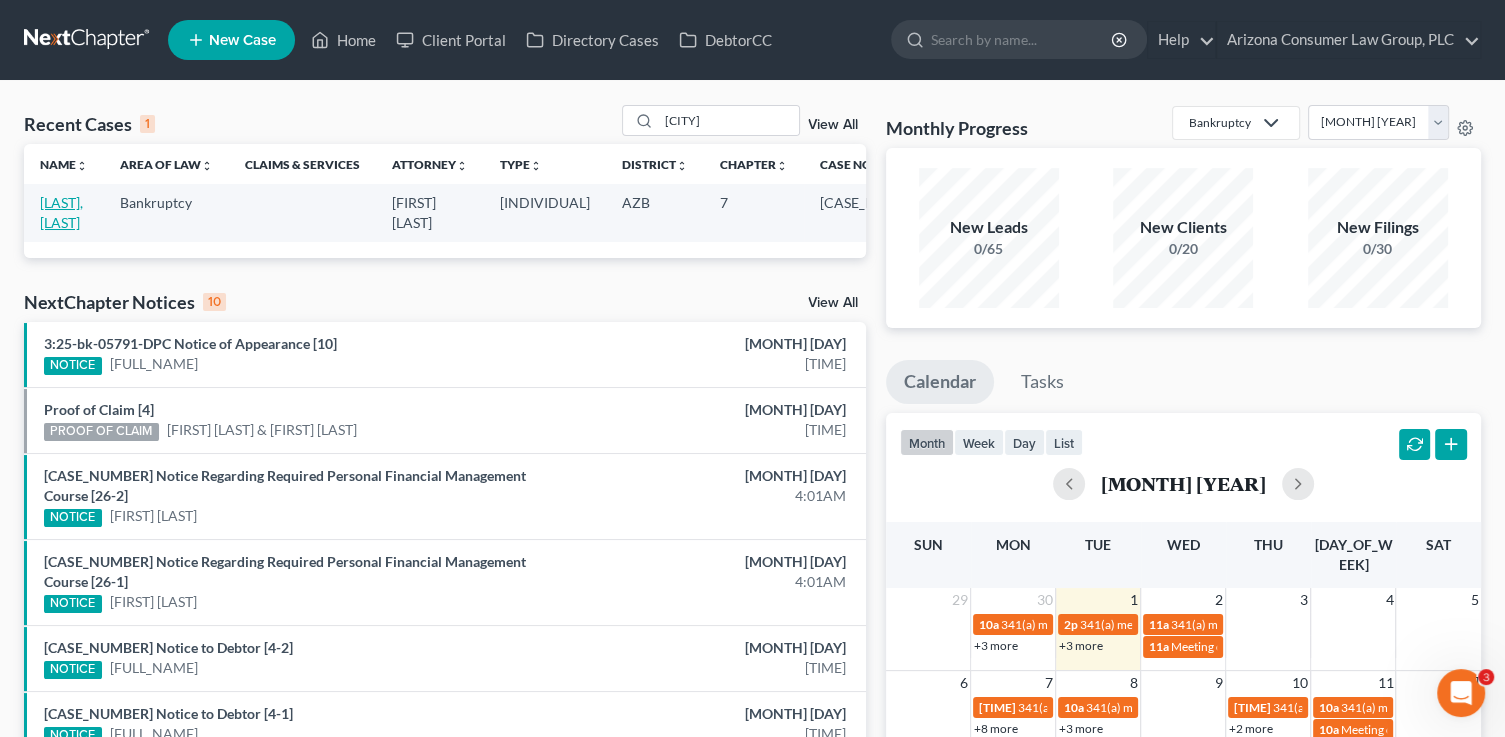 click on "Booth, Wallace" at bounding box center (61, 212) 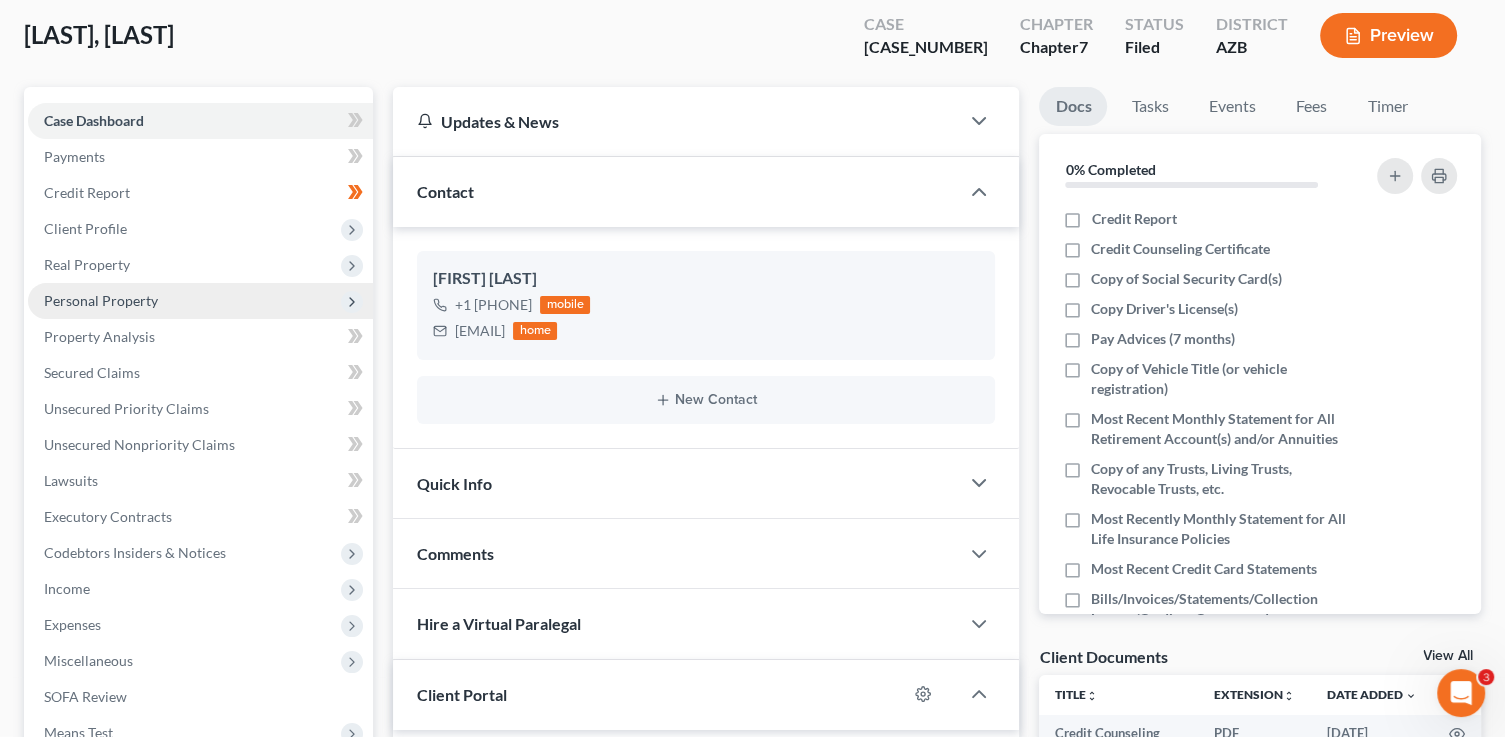 scroll, scrollTop: 449, scrollLeft: 0, axis: vertical 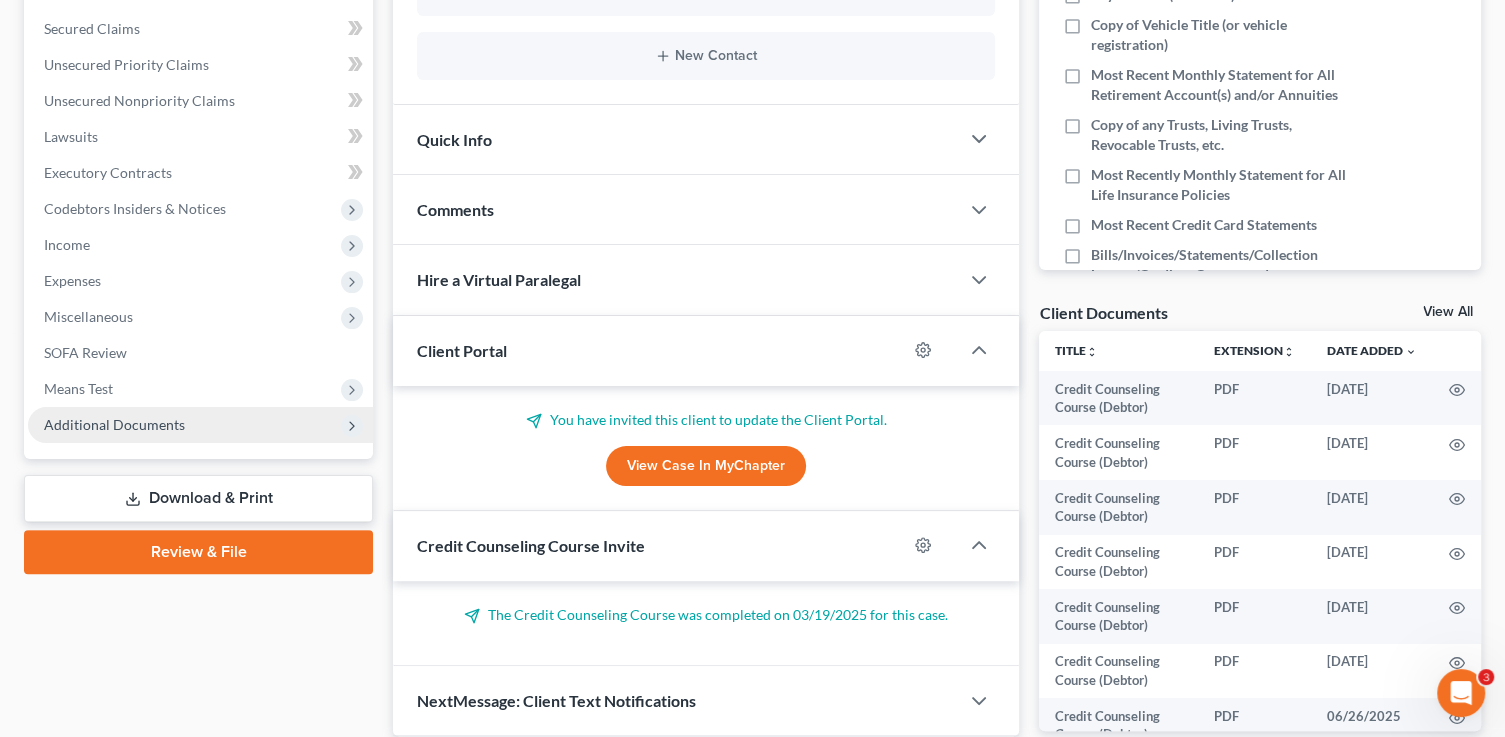 click on "Additional Documents" at bounding box center (0, 0) 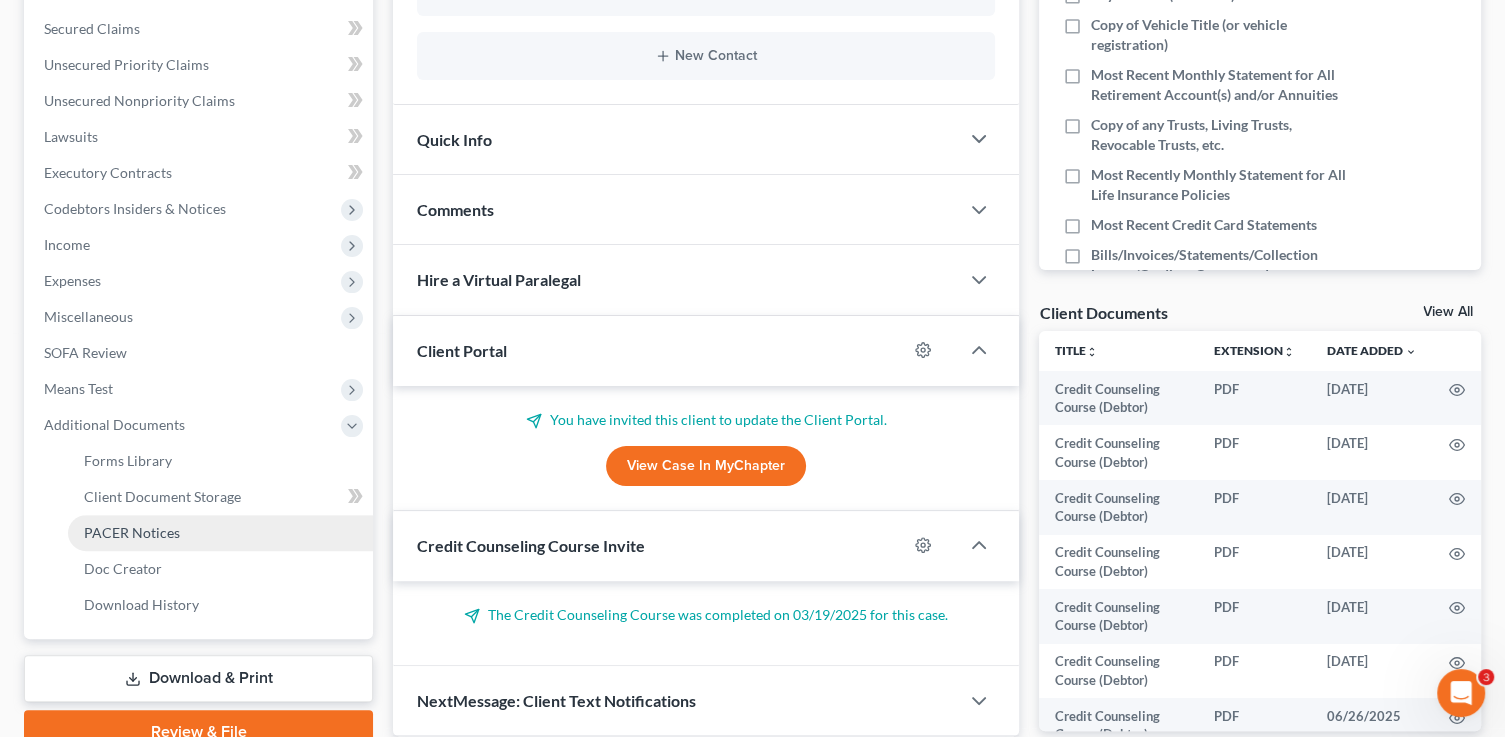 click on "PACER Notices" at bounding box center [132, 532] 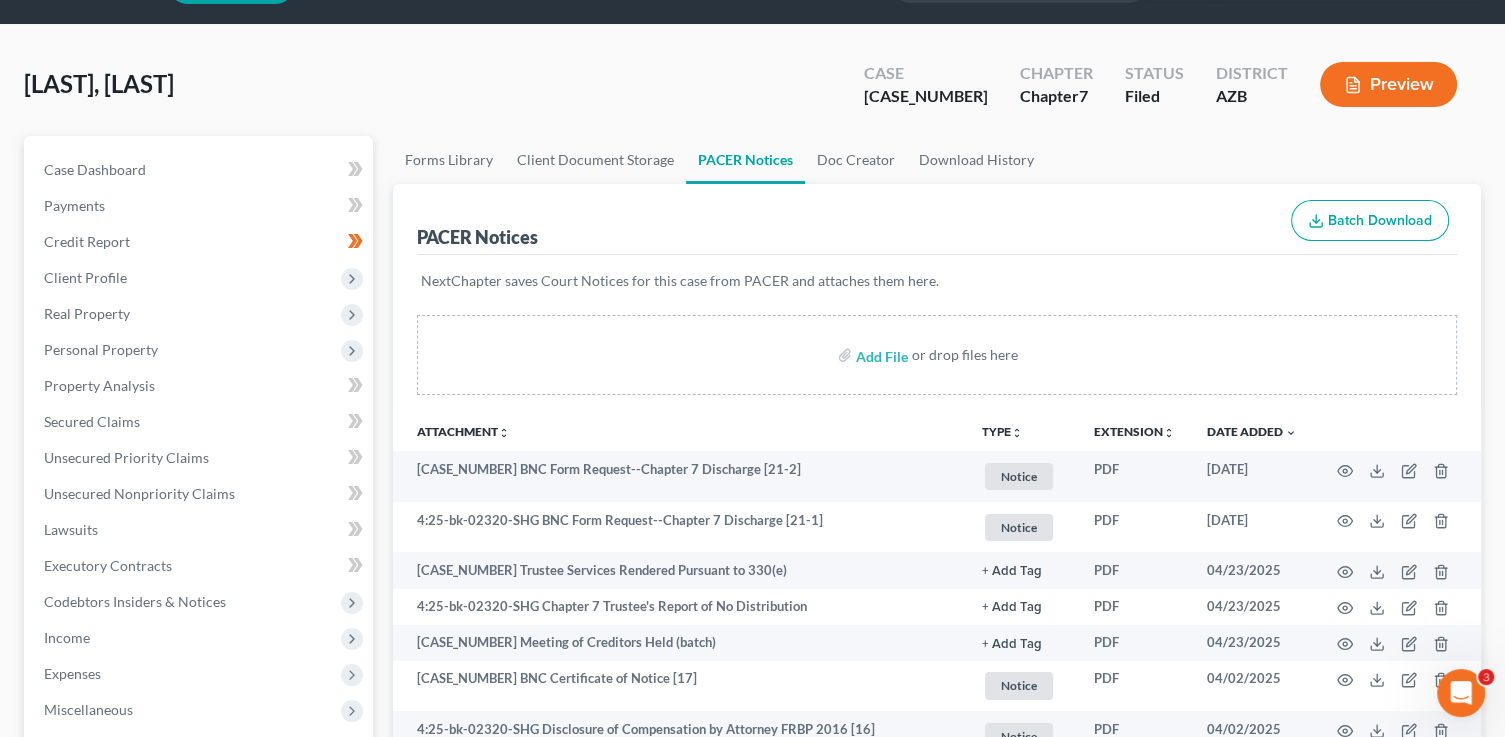 scroll, scrollTop: 62, scrollLeft: 0, axis: vertical 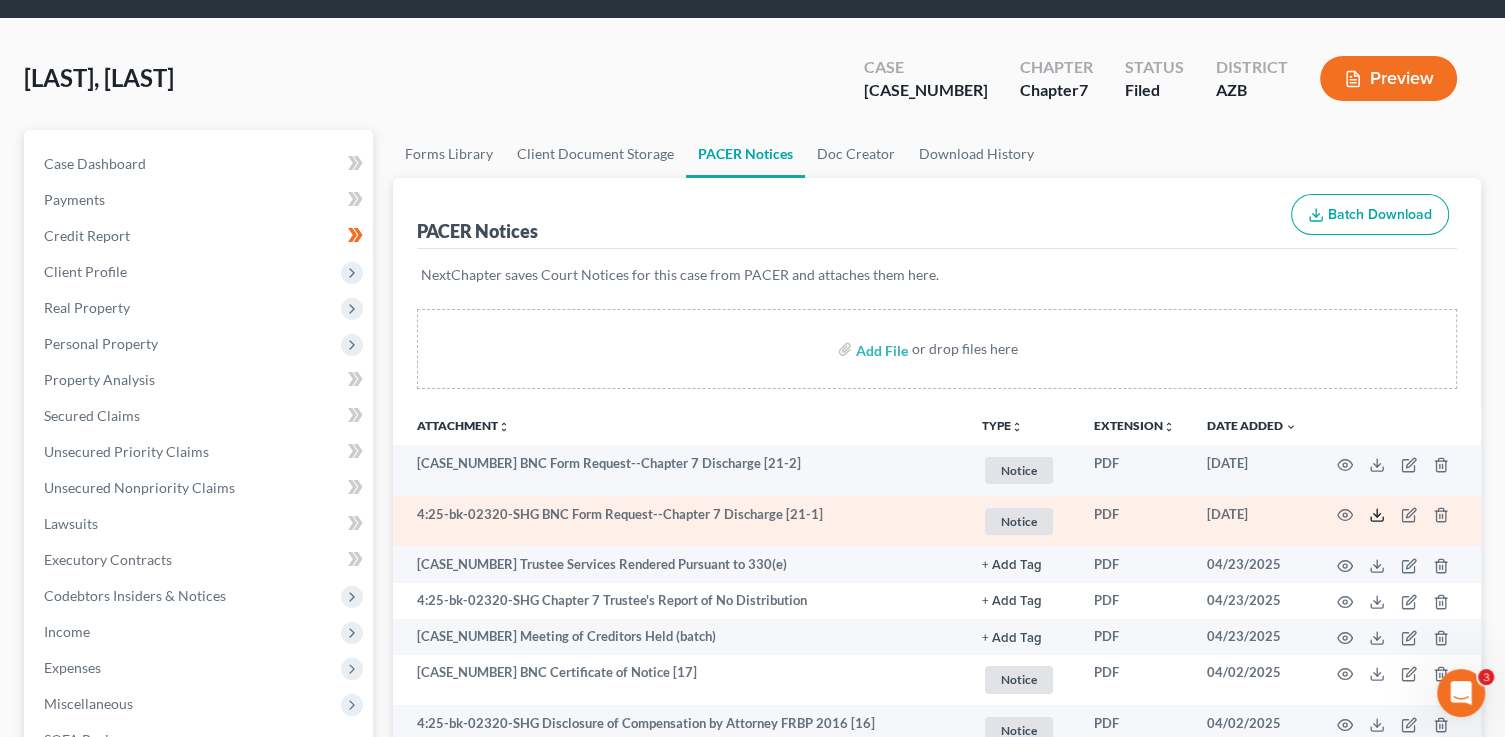 click at bounding box center [1377, 515] 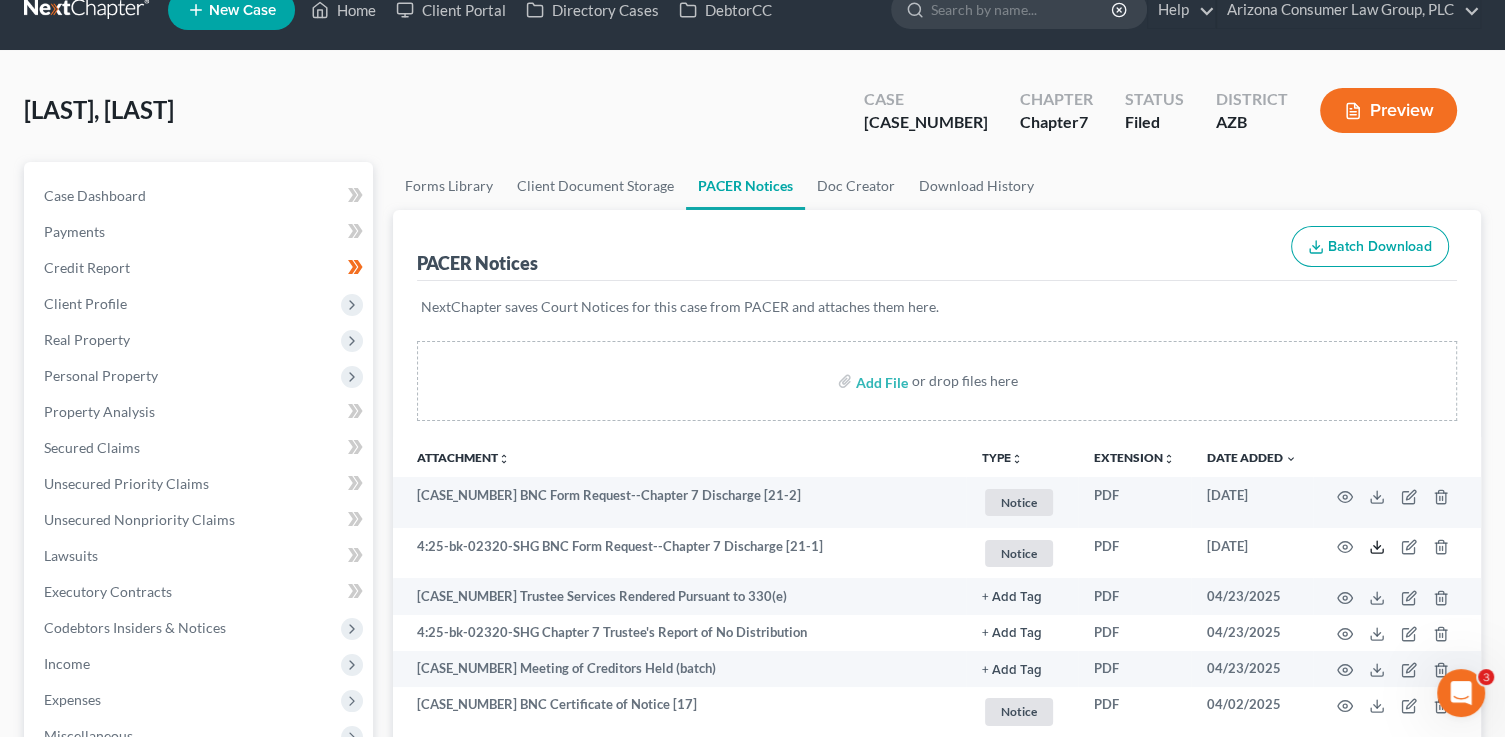 scroll, scrollTop: 0, scrollLeft: 0, axis: both 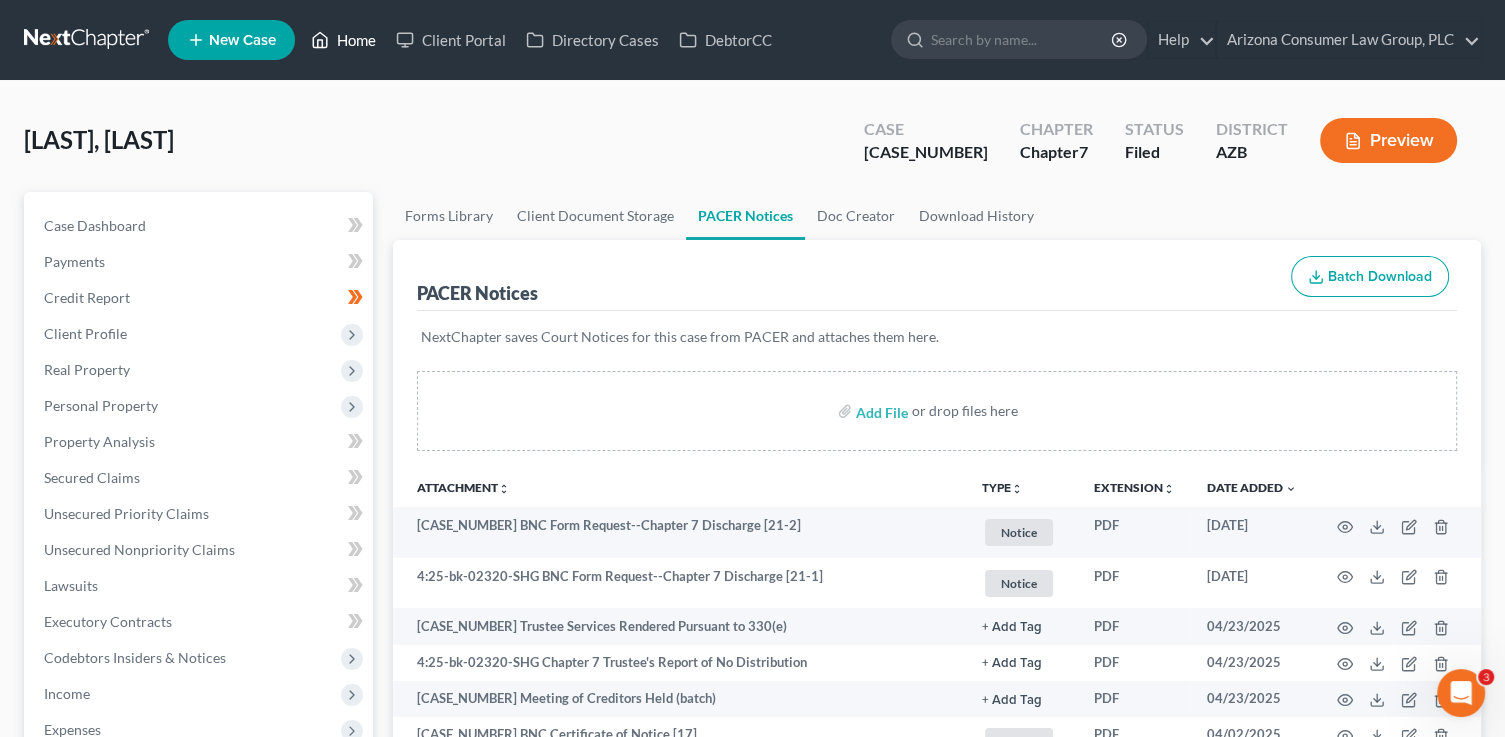click on "Home" at bounding box center [343, 40] 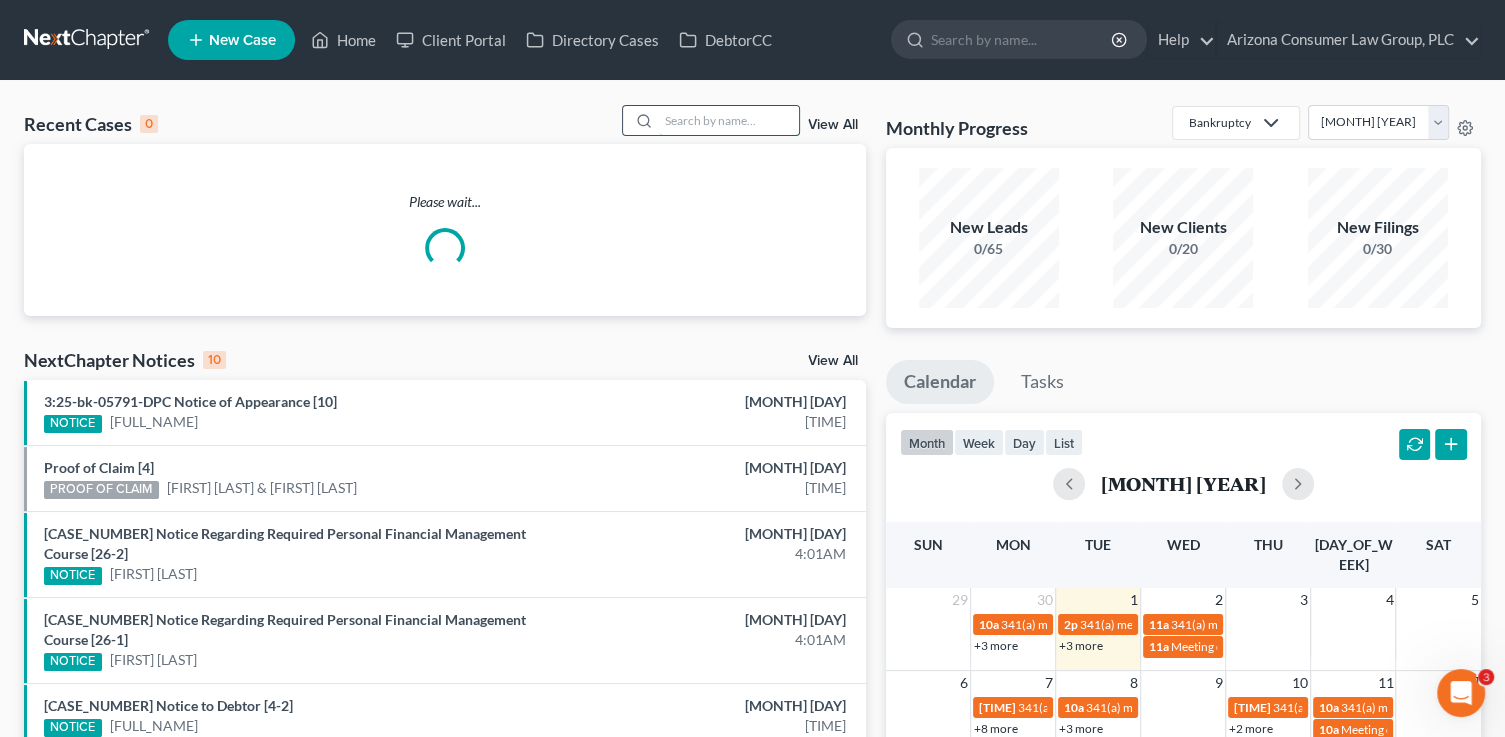 click at bounding box center [729, 120] 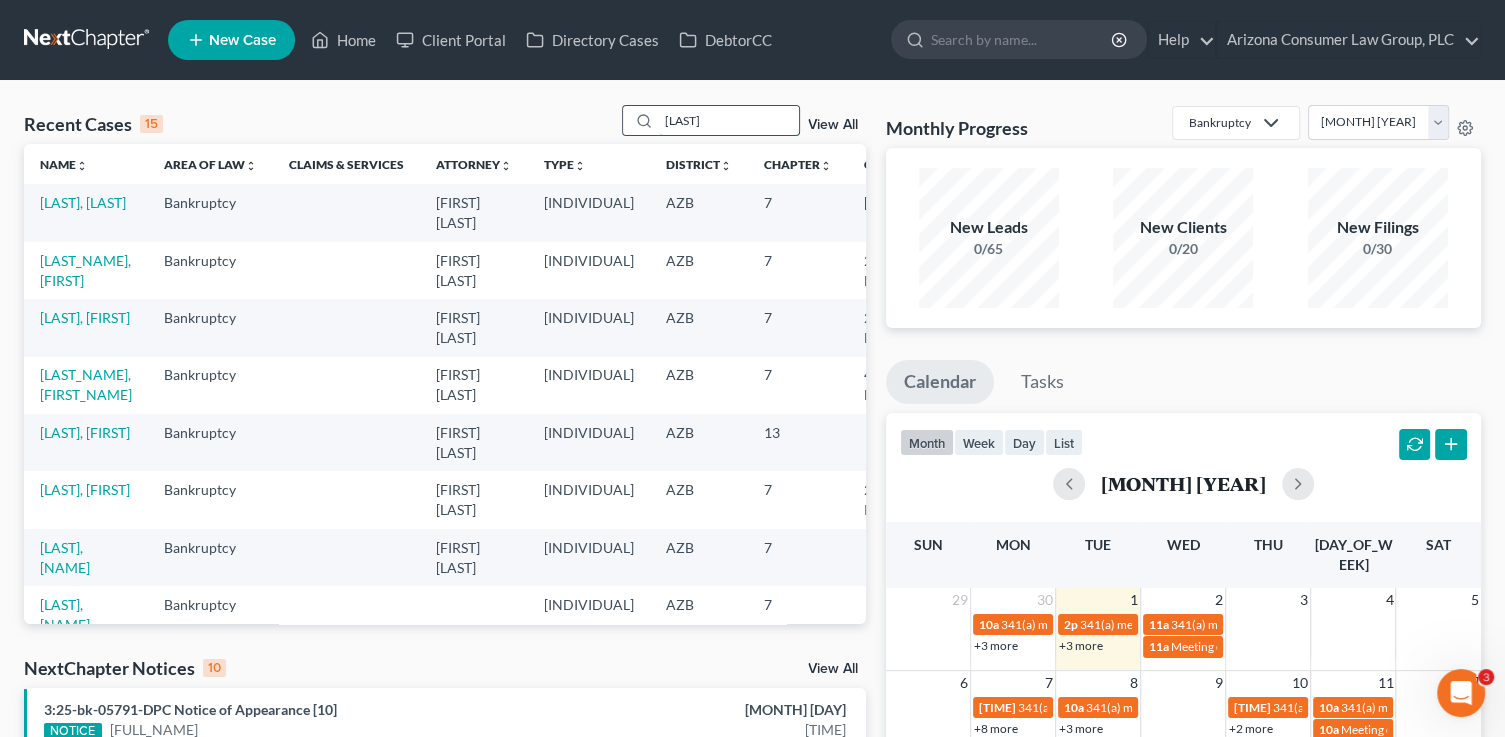 type on "hussein" 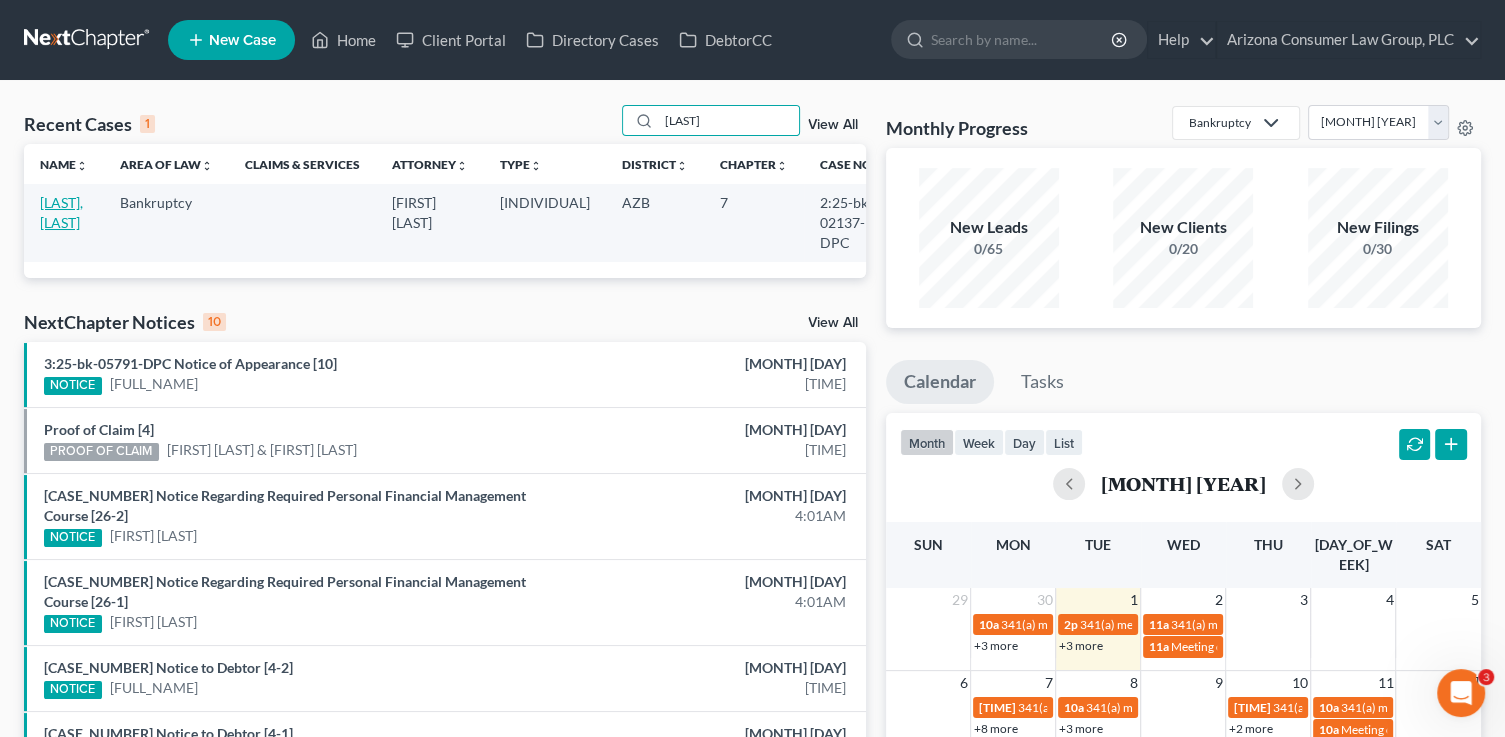 click on "Hussein, Hussein" at bounding box center (61, 212) 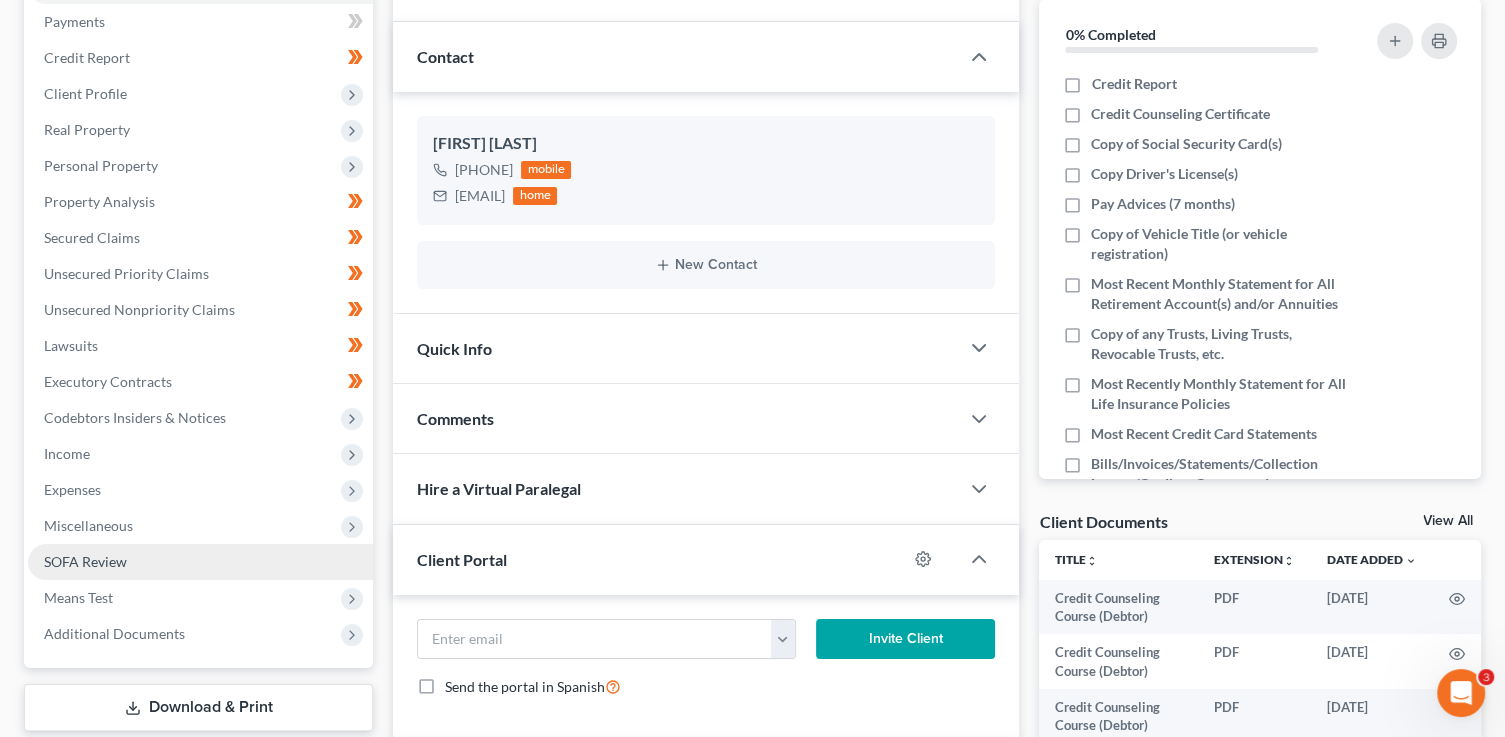 scroll, scrollTop: 252, scrollLeft: 0, axis: vertical 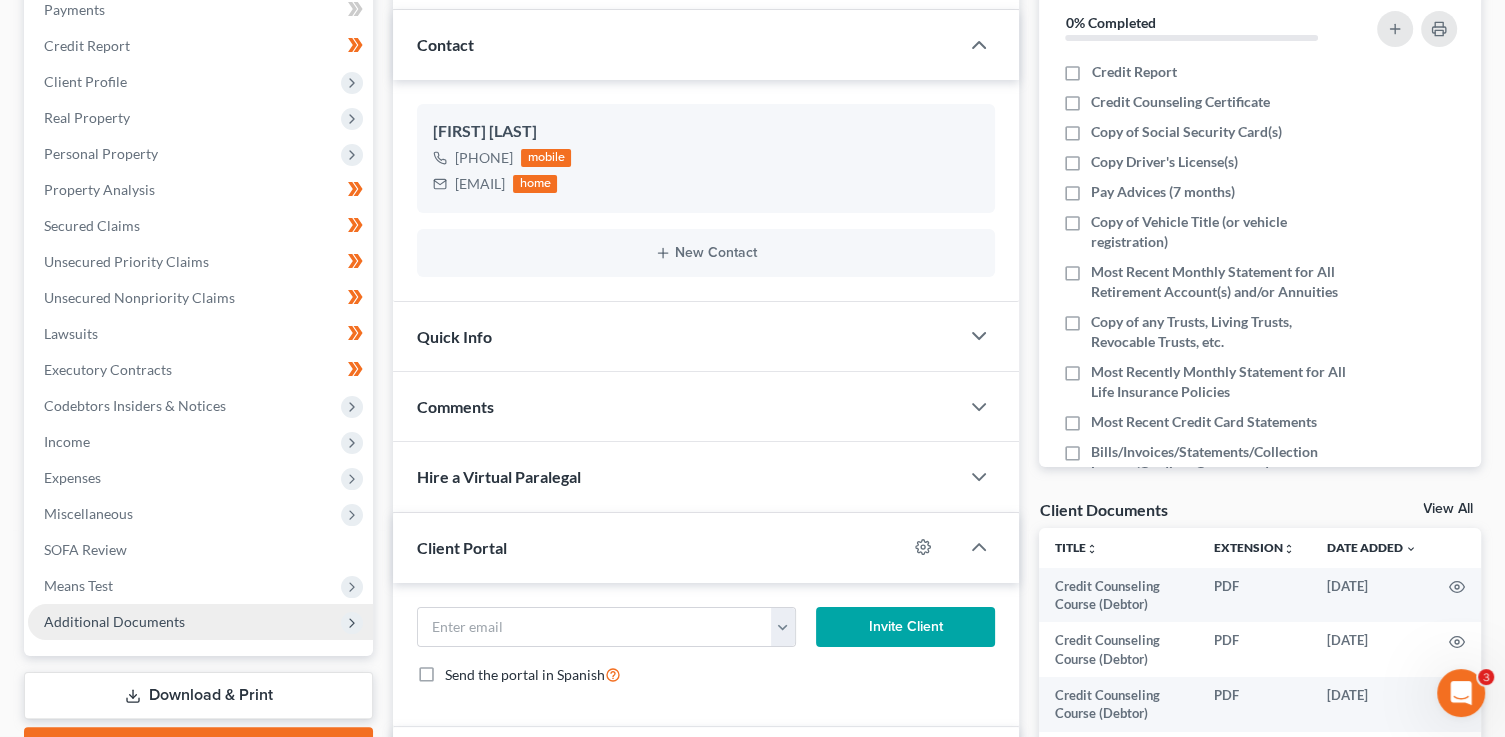 click on "Additional Documents" at bounding box center (0, 0) 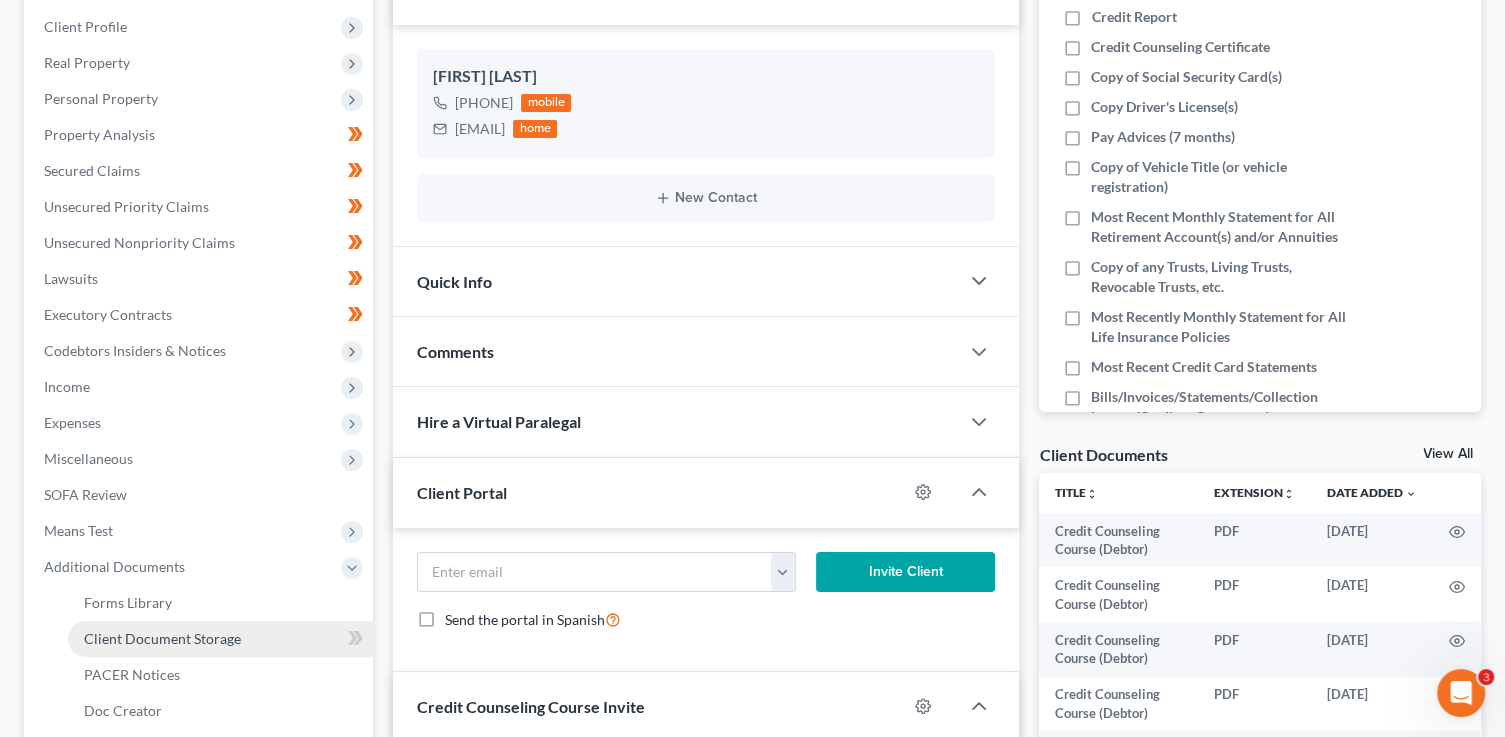 scroll, scrollTop: 315, scrollLeft: 0, axis: vertical 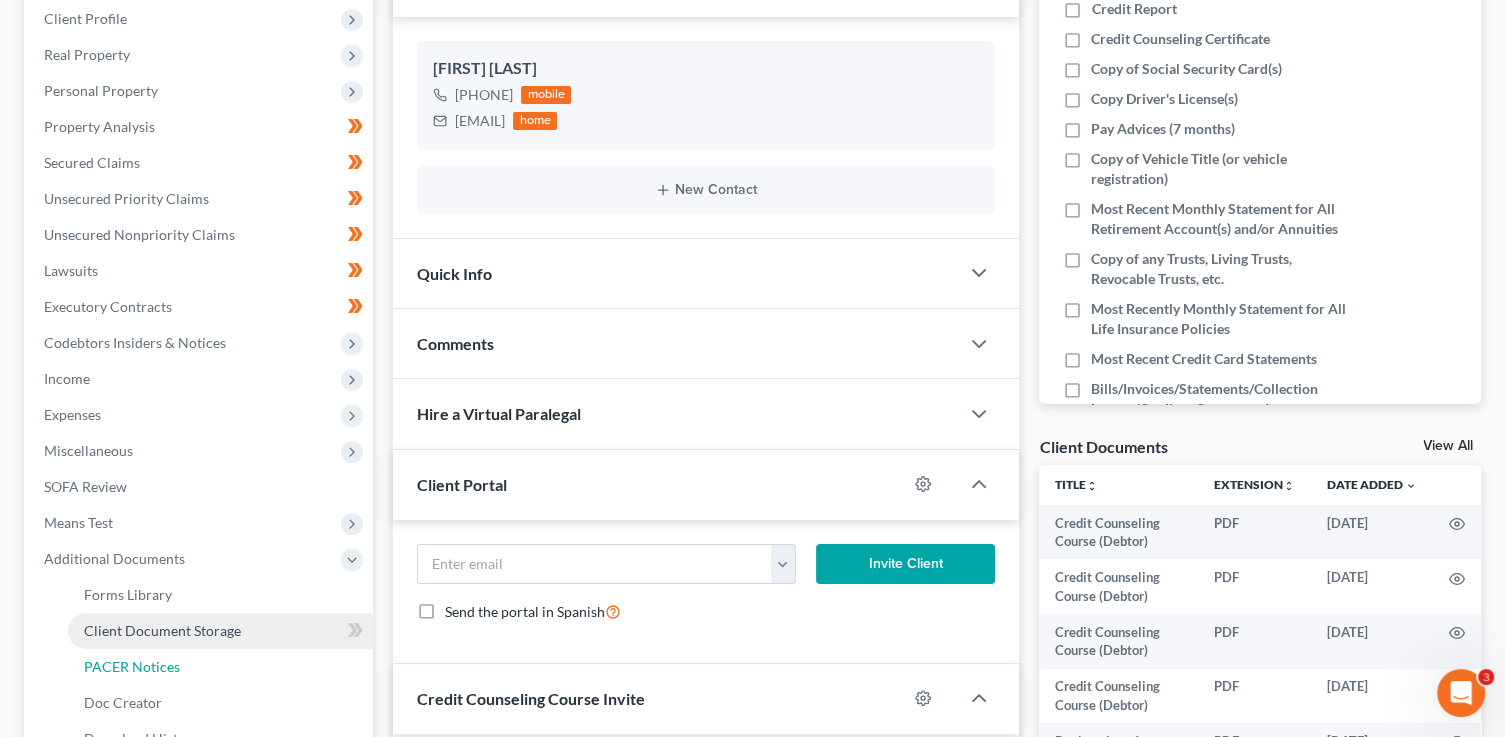 drag, startPoint x: 197, startPoint y: 659, endPoint x: 295, endPoint y: 645, distance: 98.99495 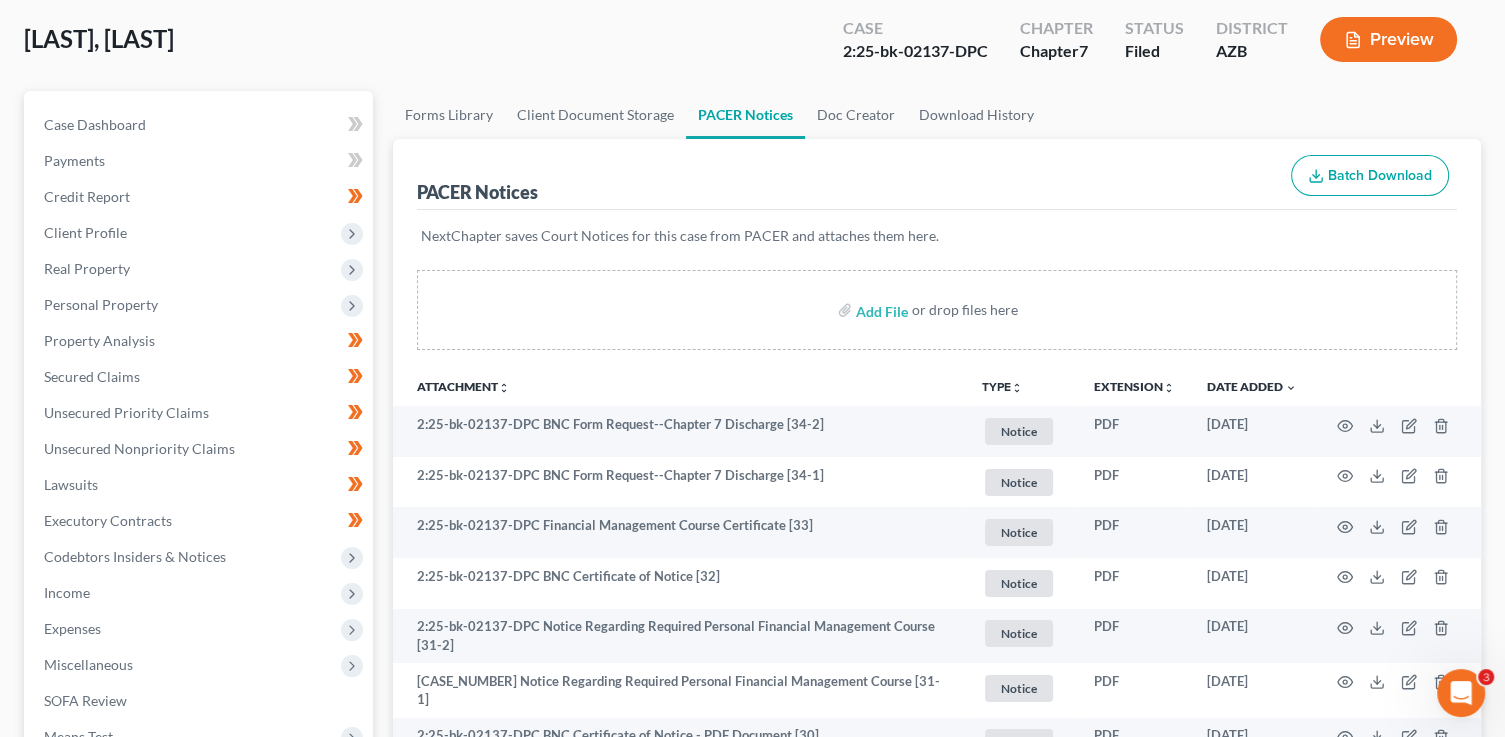 scroll, scrollTop: 120, scrollLeft: 0, axis: vertical 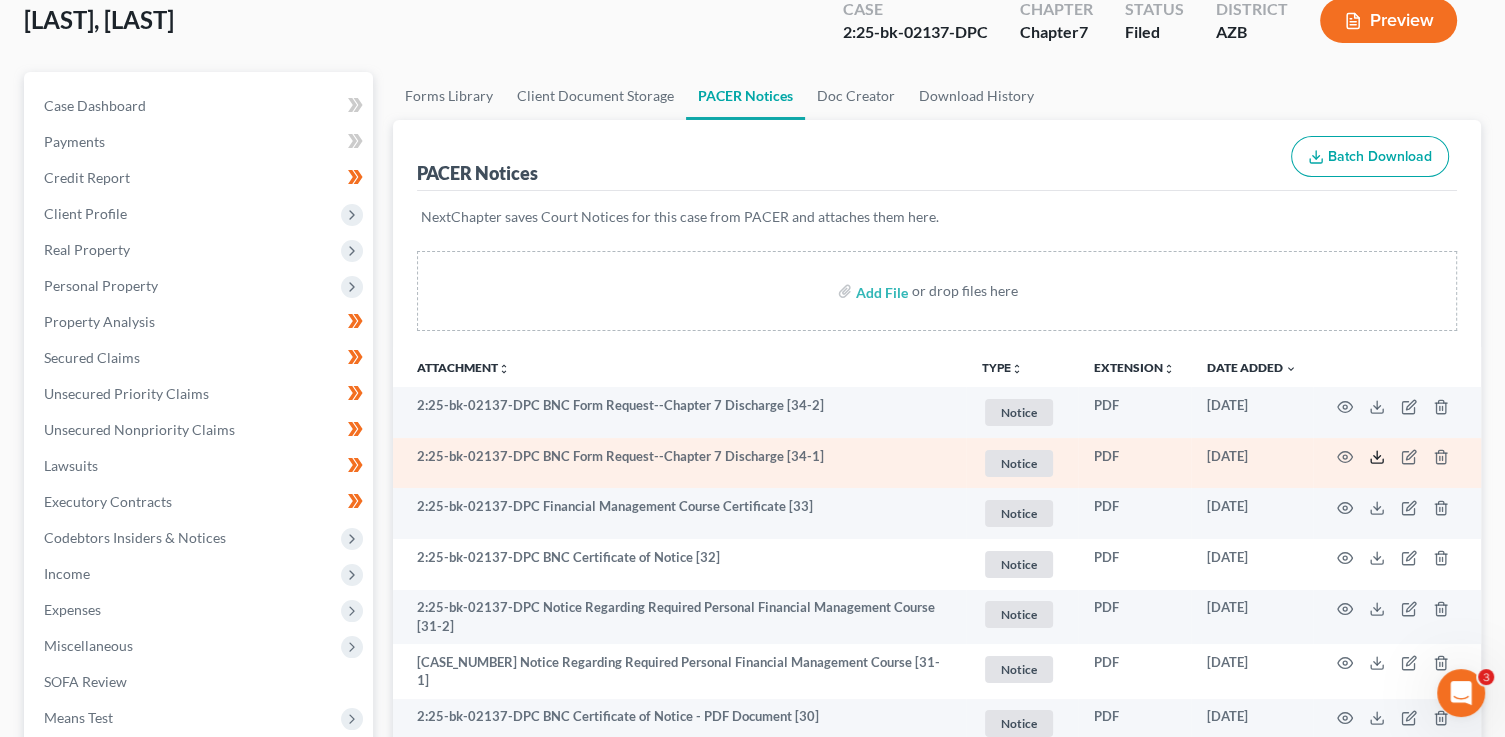 click at bounding box center (1377, 457) 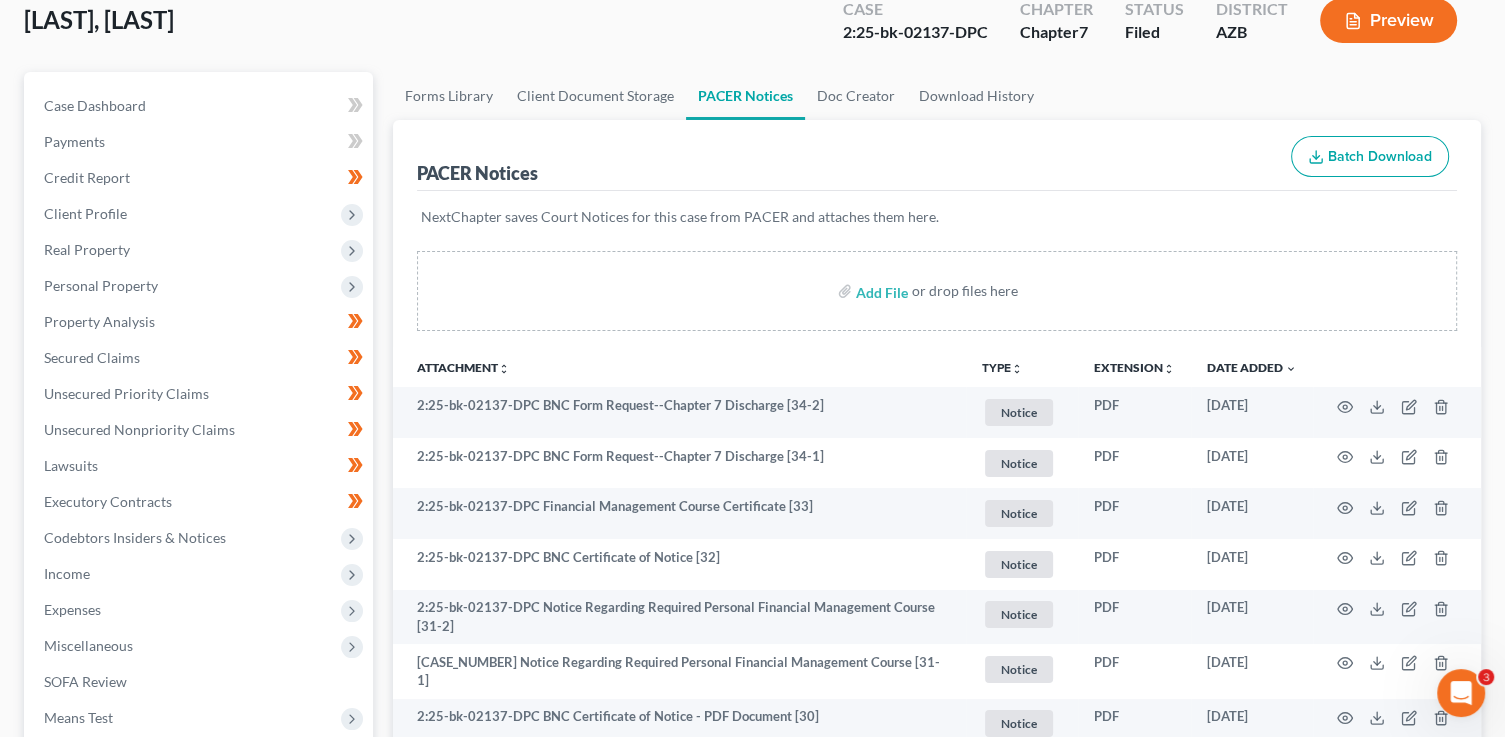 scroll, scrollTop: 0, scrollLeft: 0, axis: both 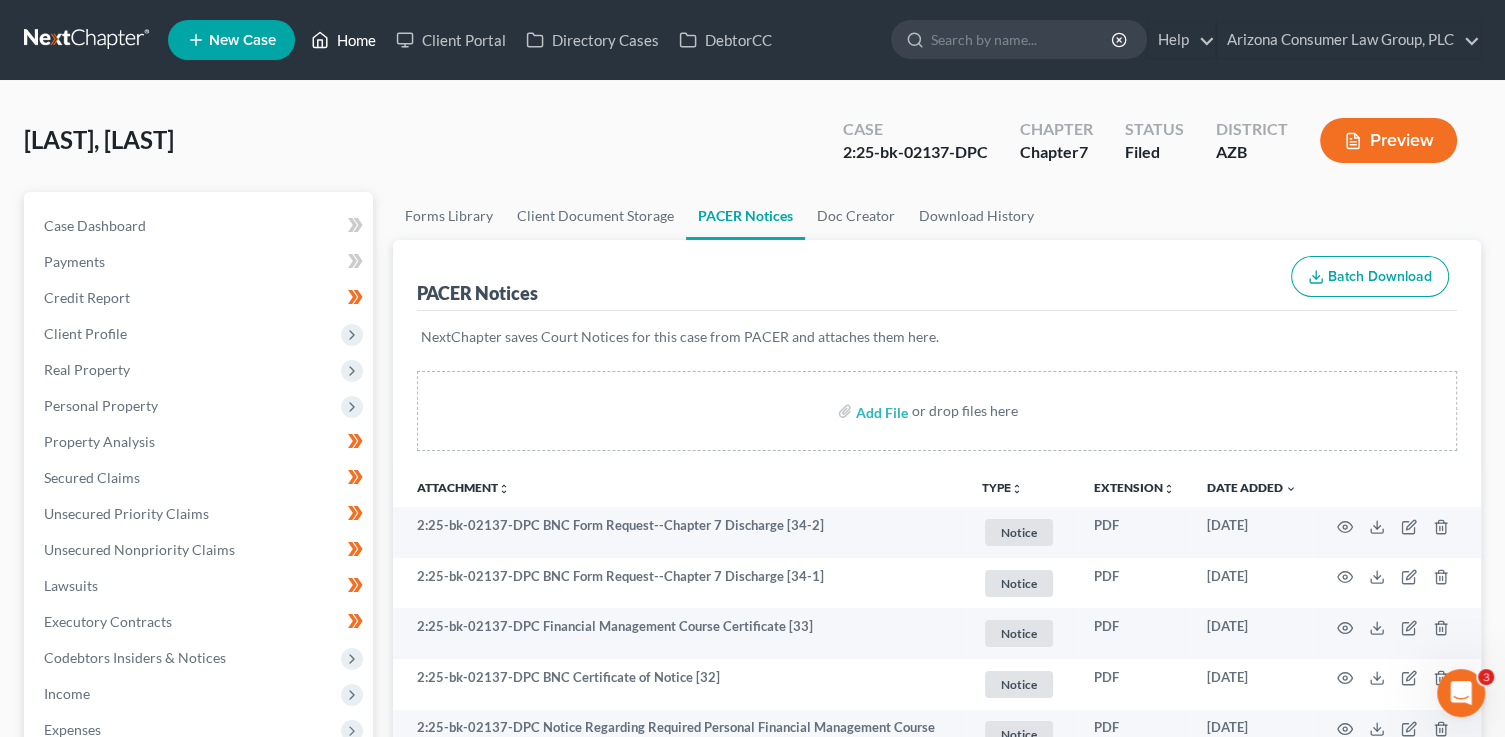click on "Home" at bounding box center (343, 40) 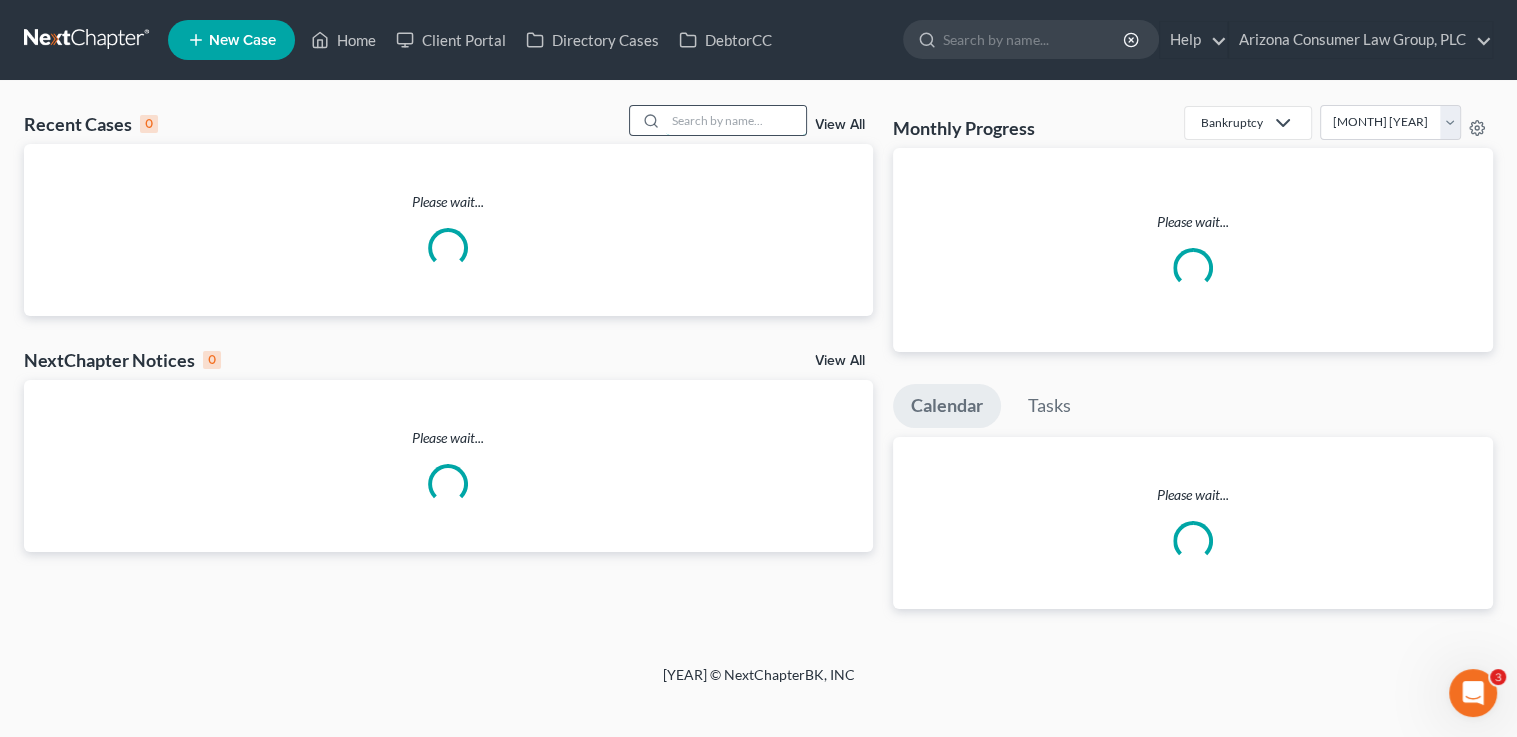 click at bounding box center (736, 120) 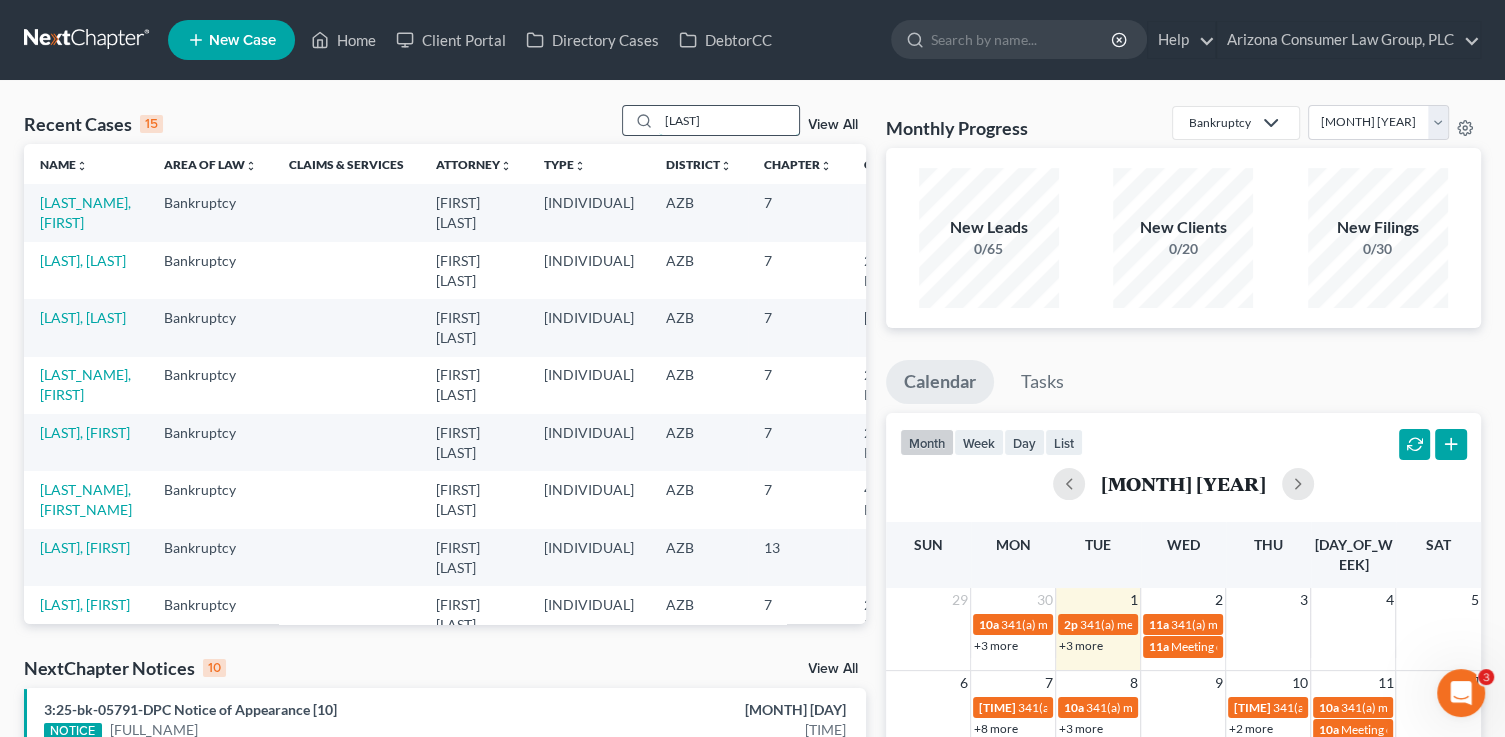 type on "williams" 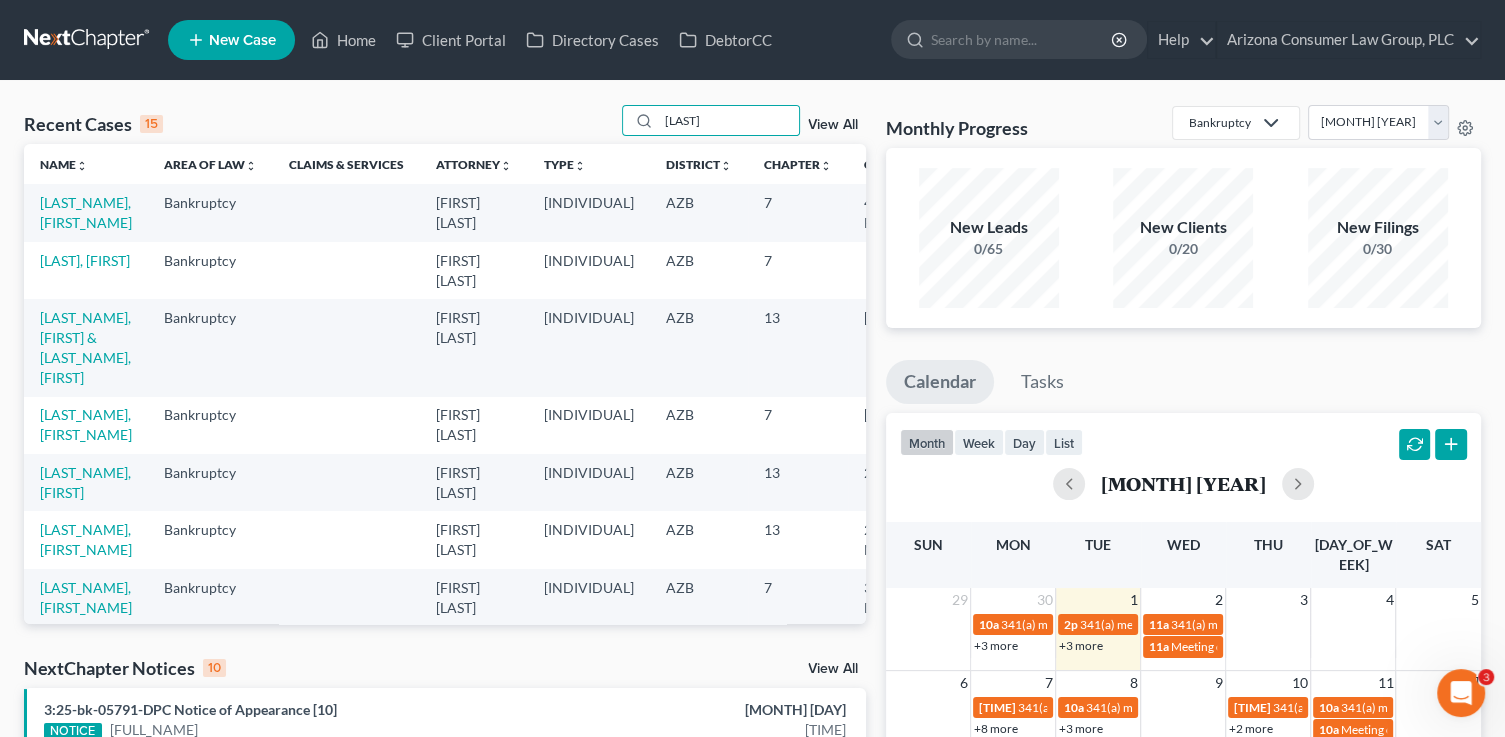 click on "Williams, Kevin" at bounding box center [86, 212] 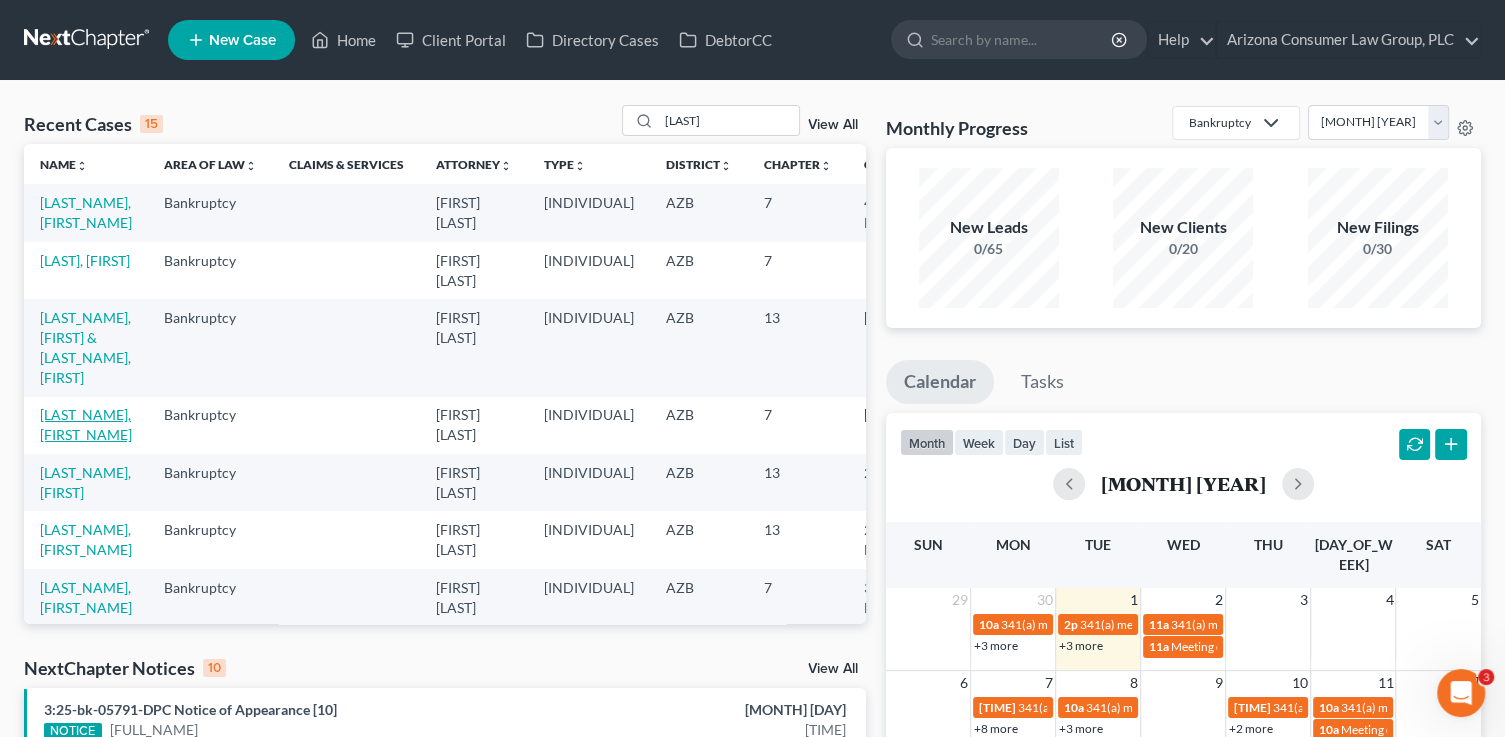 click on "Williams, Kevin" at bounding box center (86, 424) 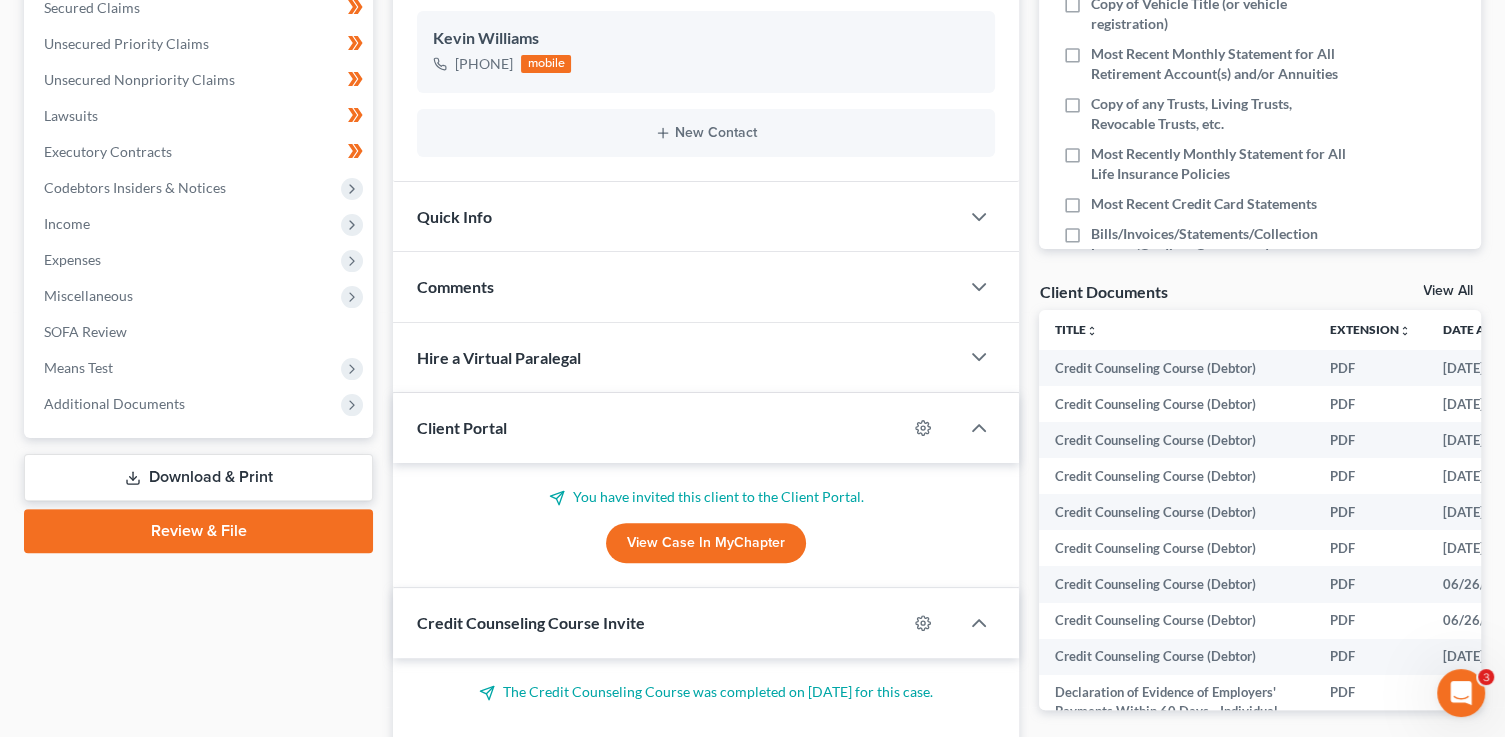 scroll, scrollTop: 491, scrollLeft: 0, axis: vertical 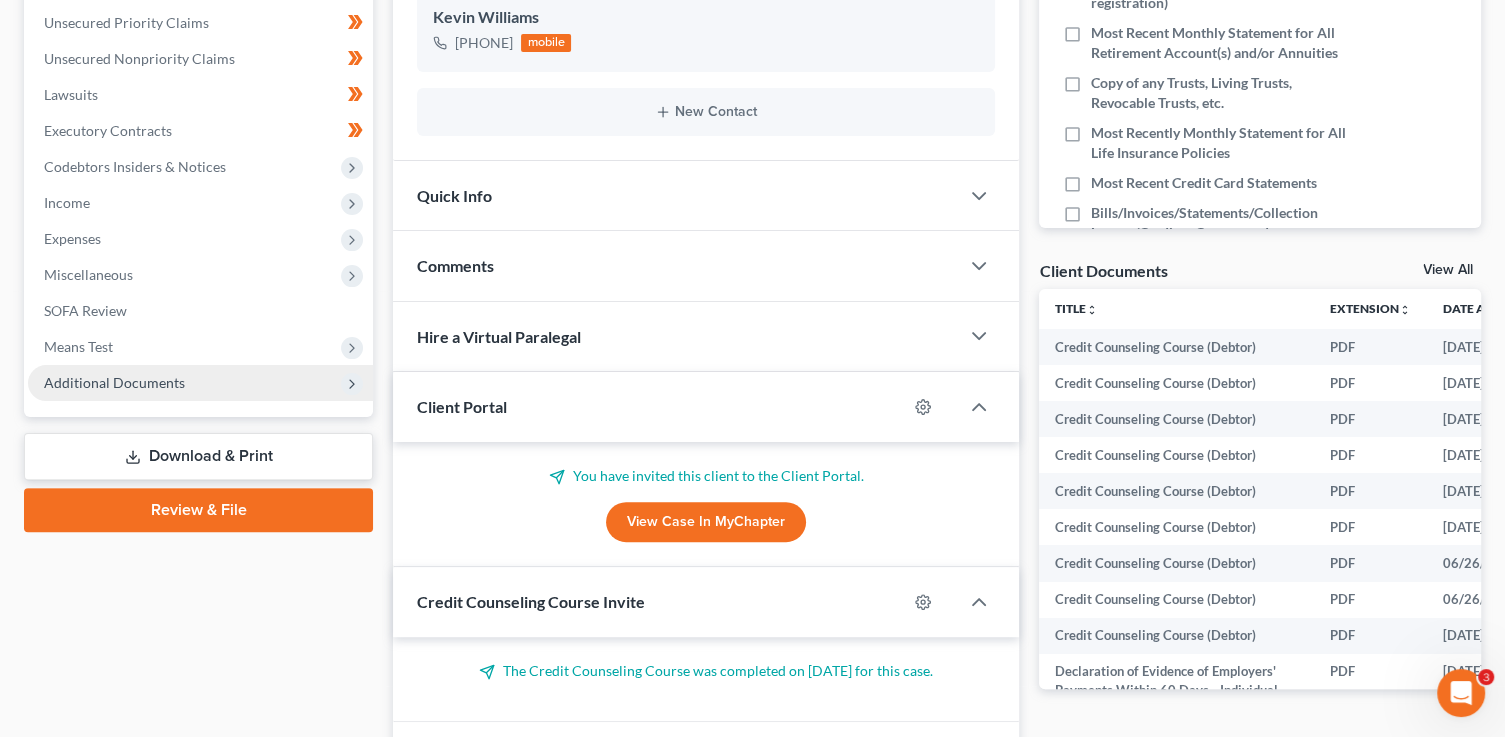 click on "Additional Documents" at bounding box center (0, 0) 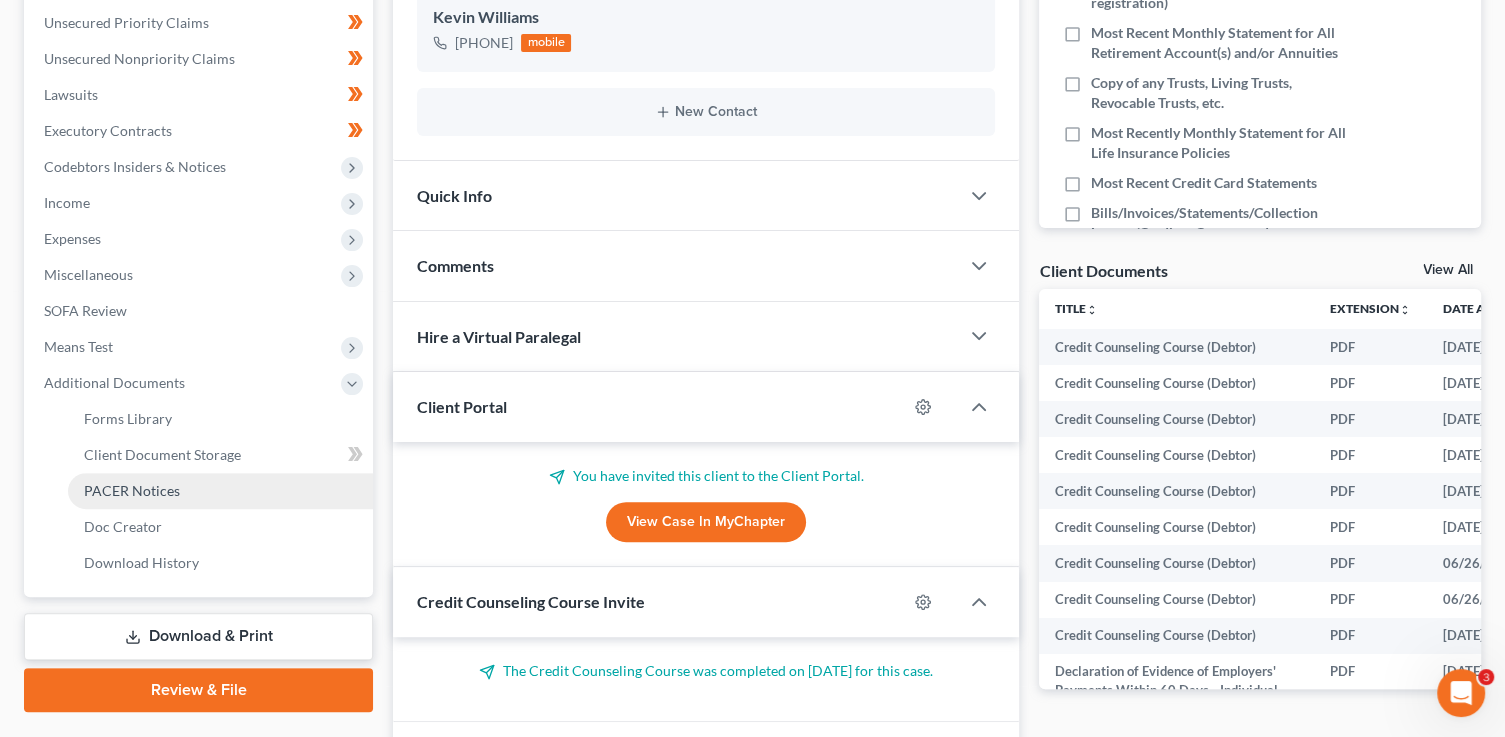 click on "PACER Notices" at bounding box center [220, 491] 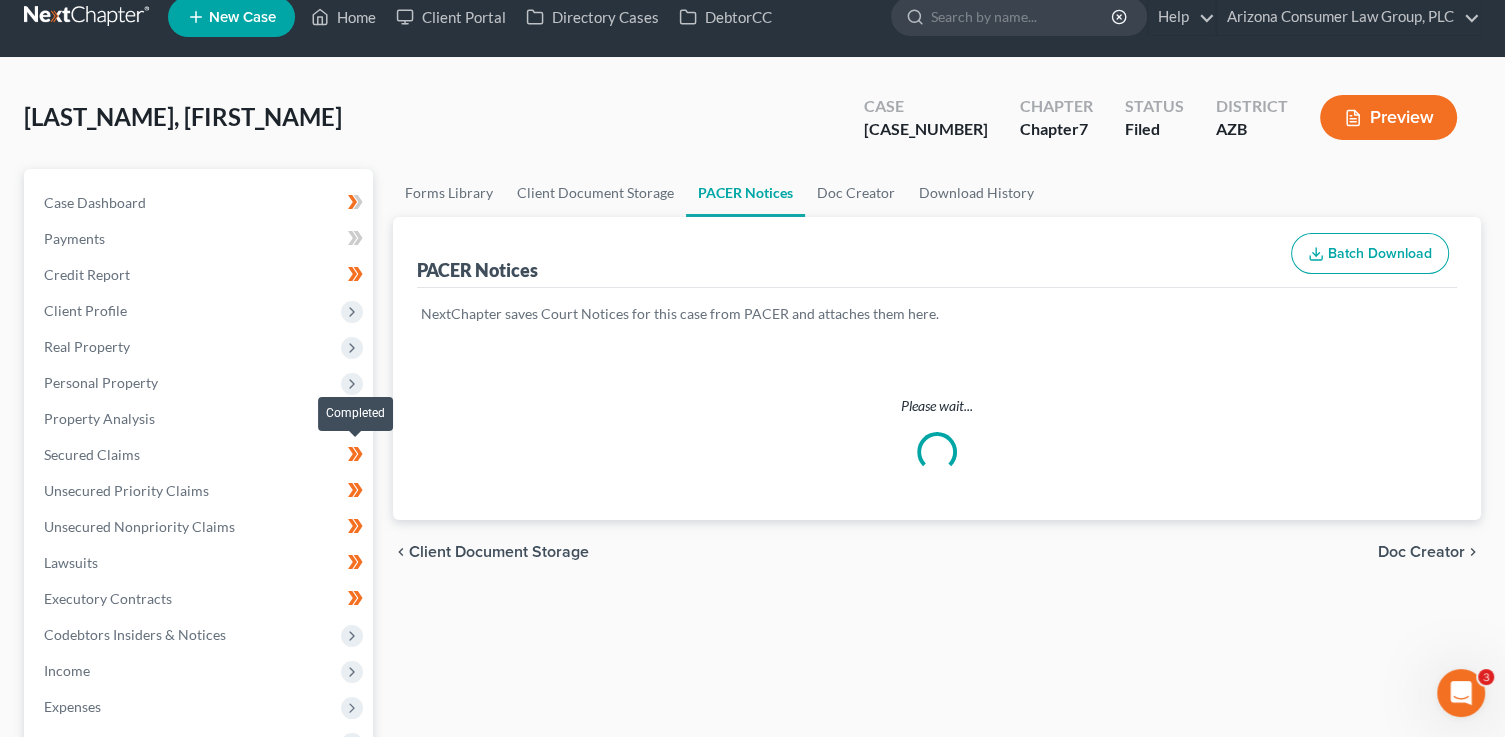 scroll, scrollTop: 0, scrollLeft: 0, axis: both 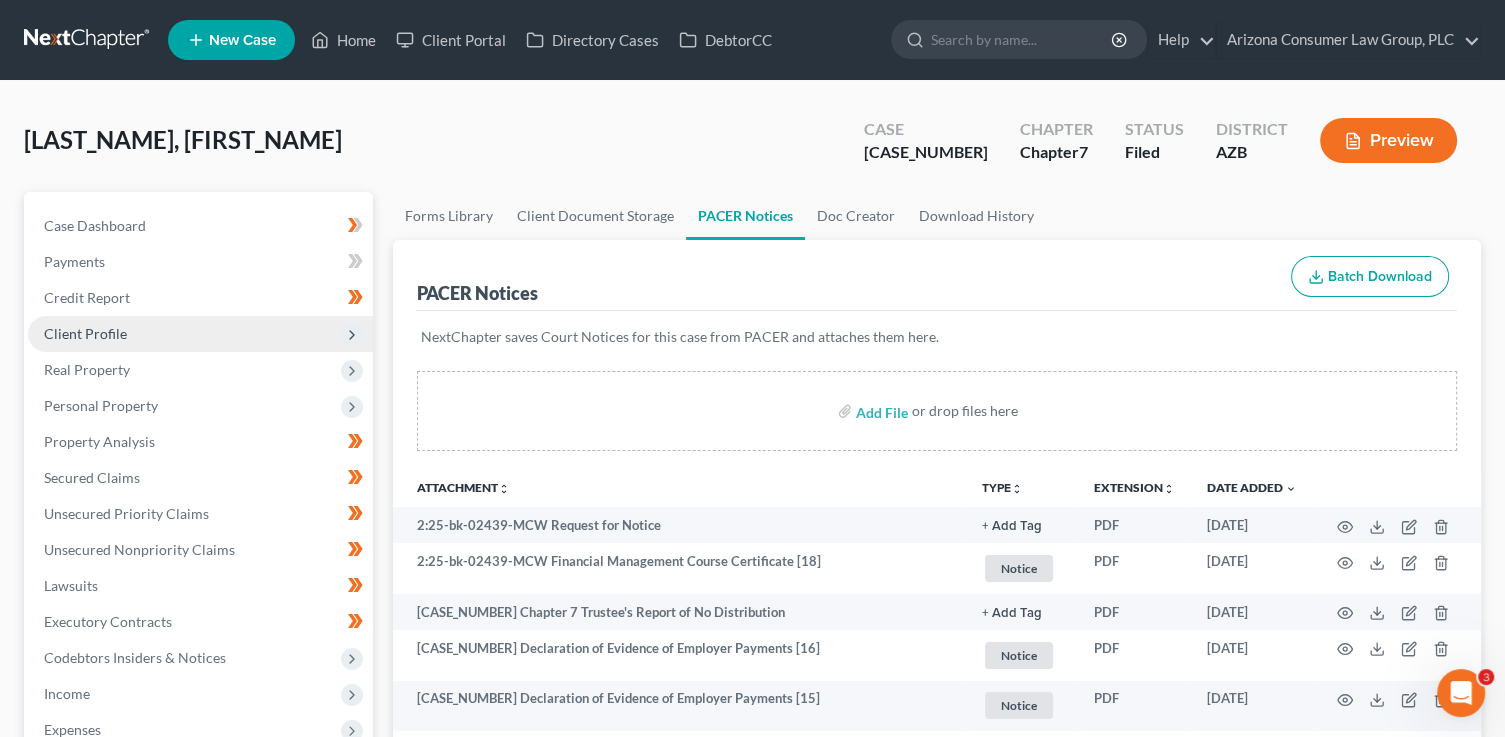 click on "Client Profile" at bounding box center [0, 0] 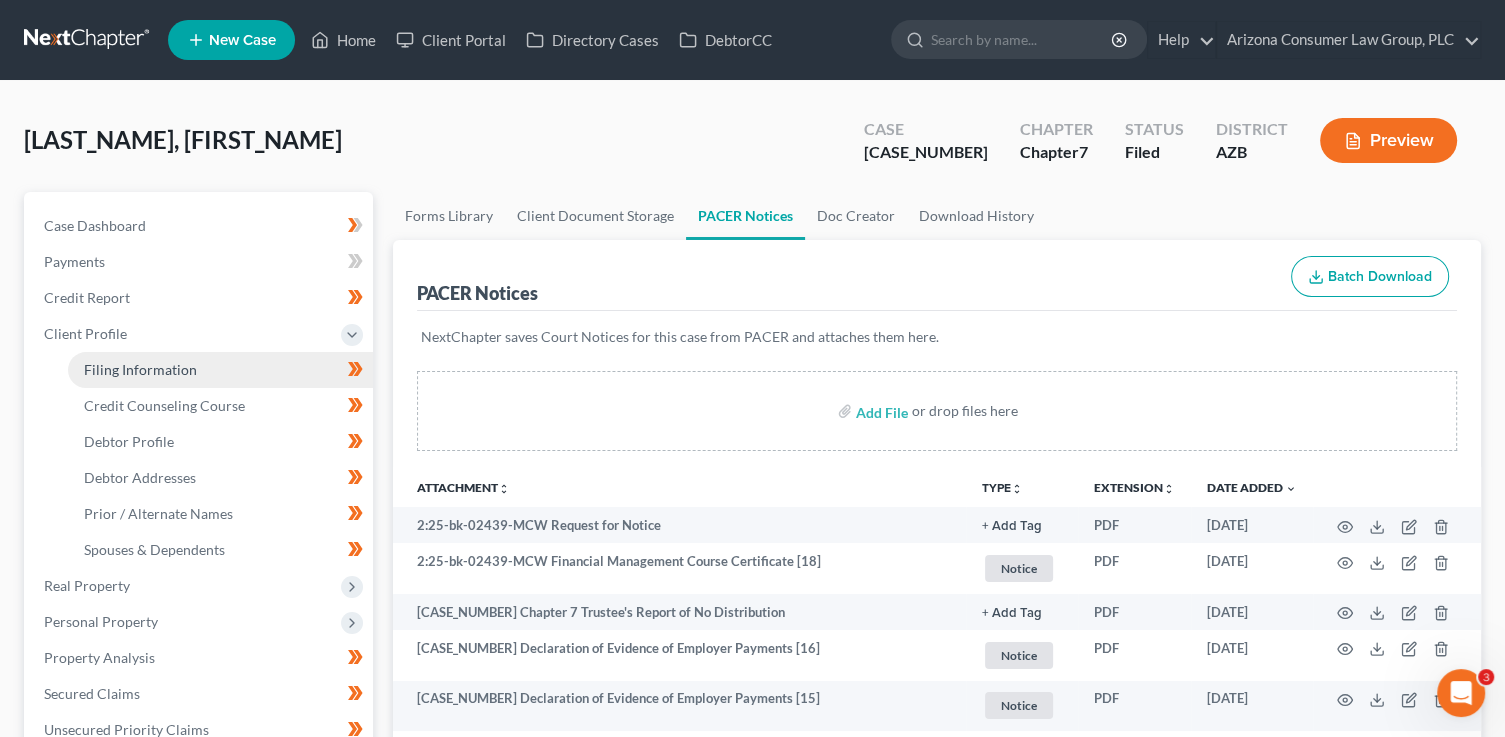 click on "Filing Information" at bounding box center [220, 370] 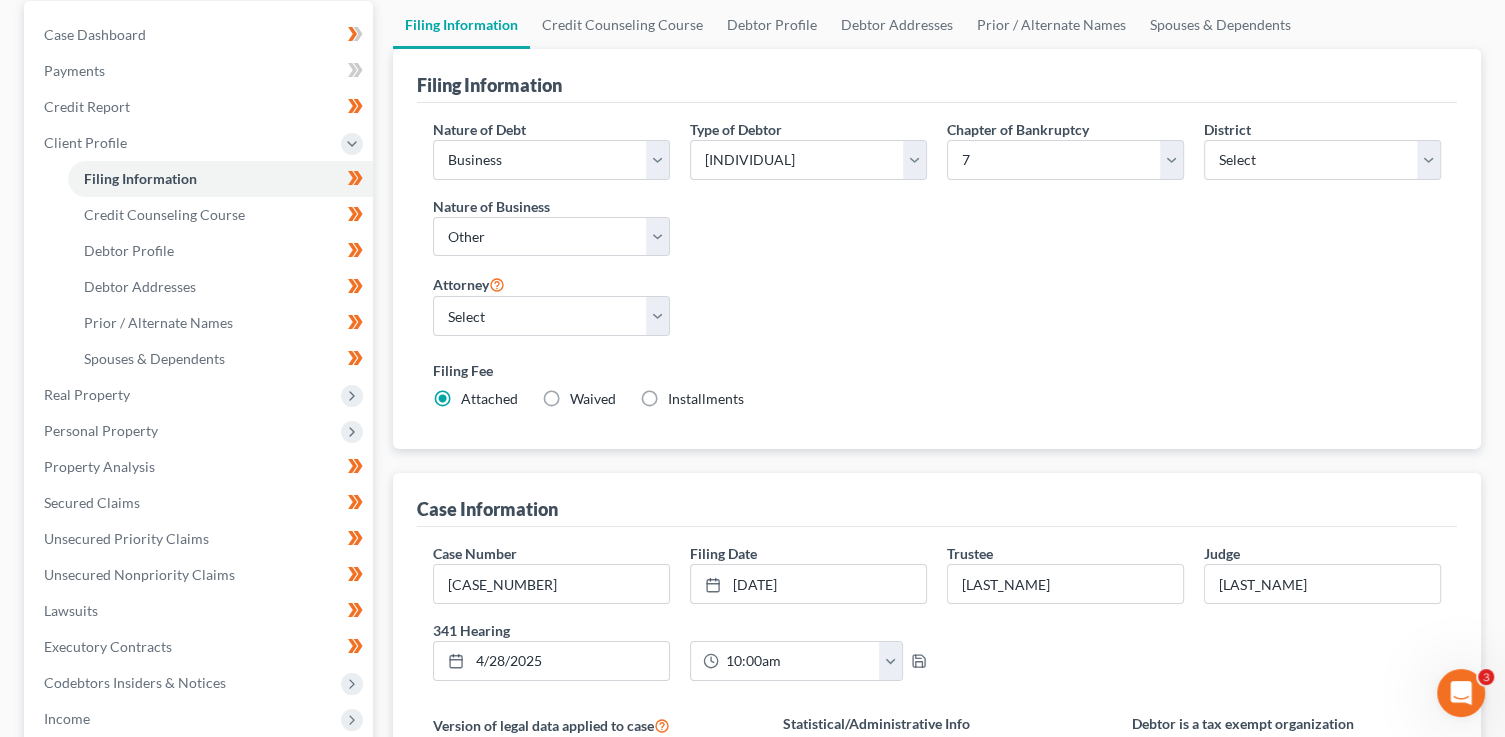 scroll, scrollTop: 198, scrollLeft: 0, axis: vertical 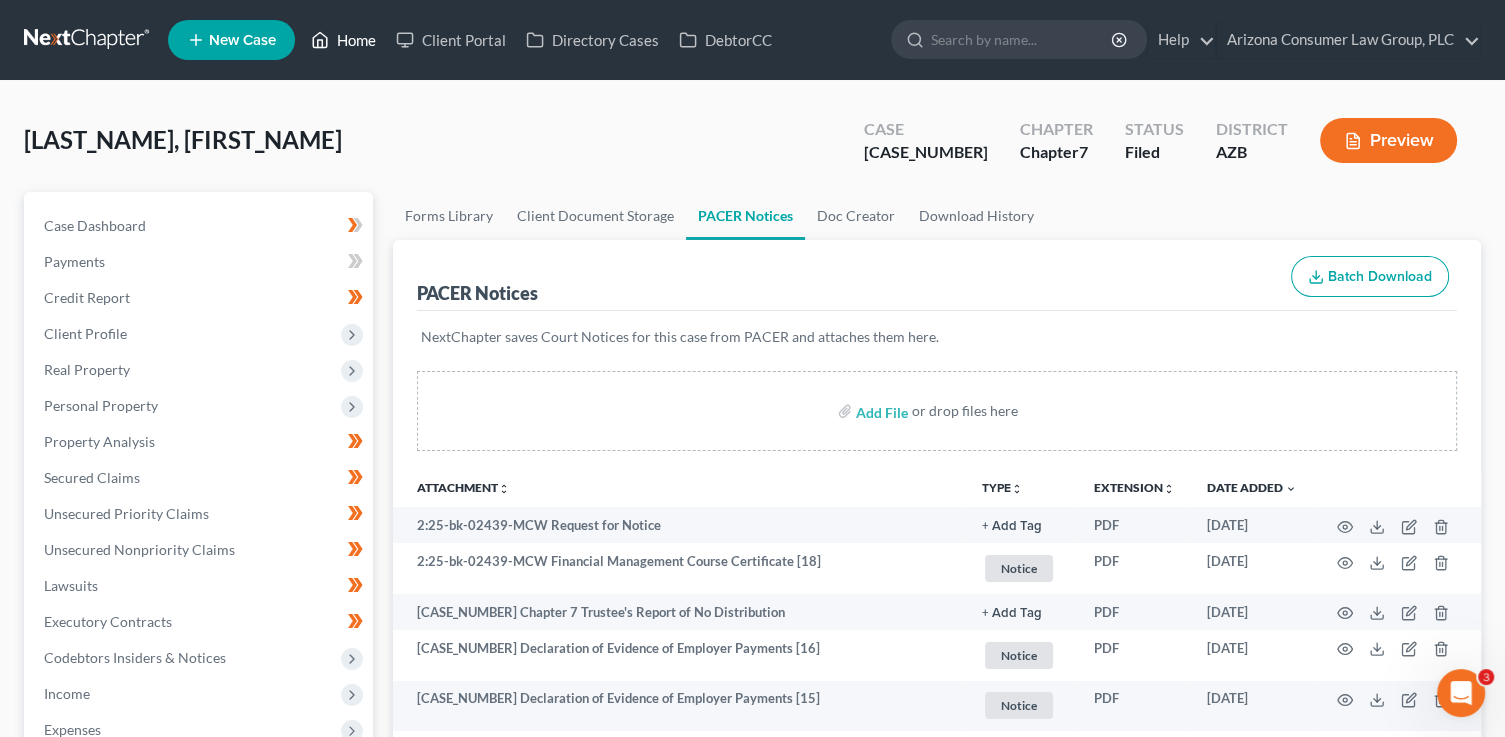 click on "Home" at bounding box center (343, 40) 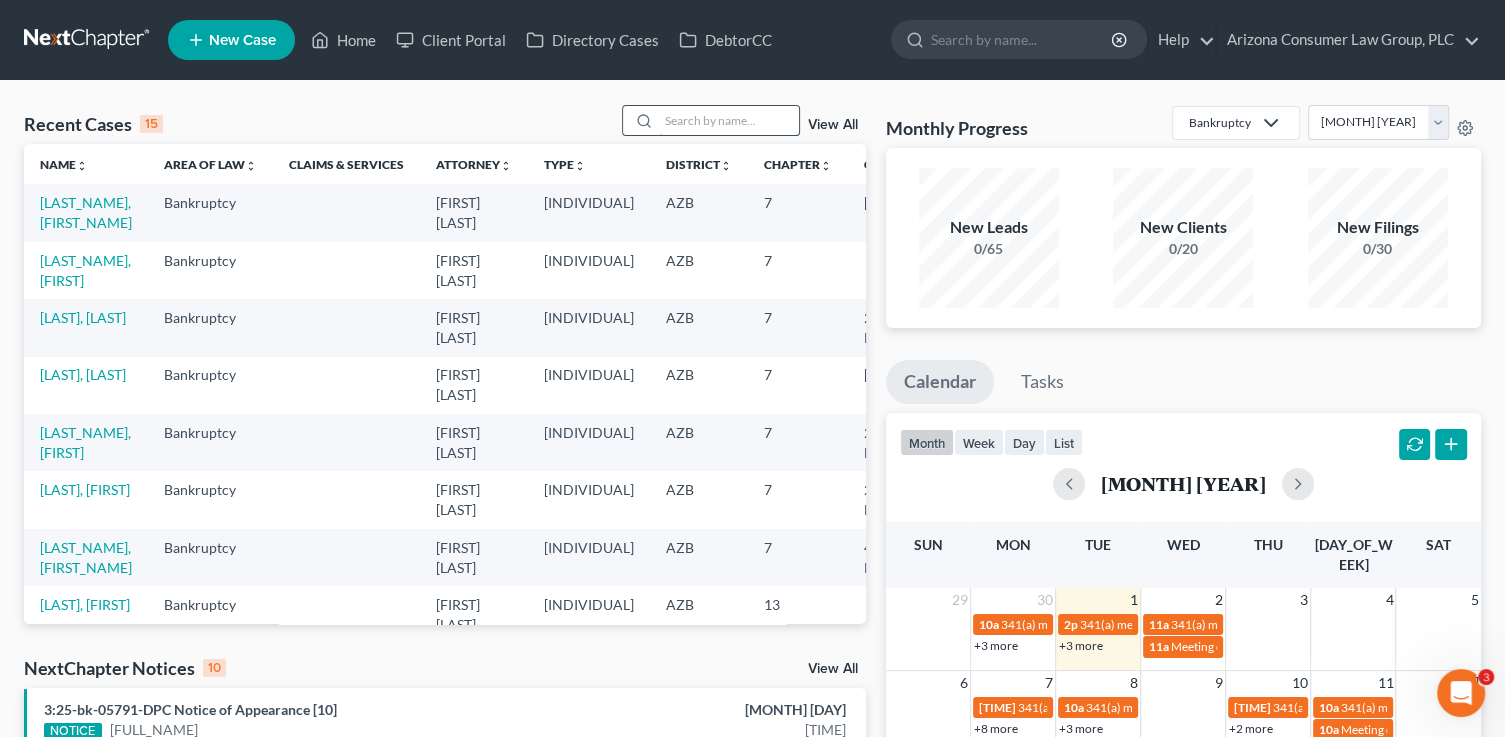 click at bounding box center [729, 120] 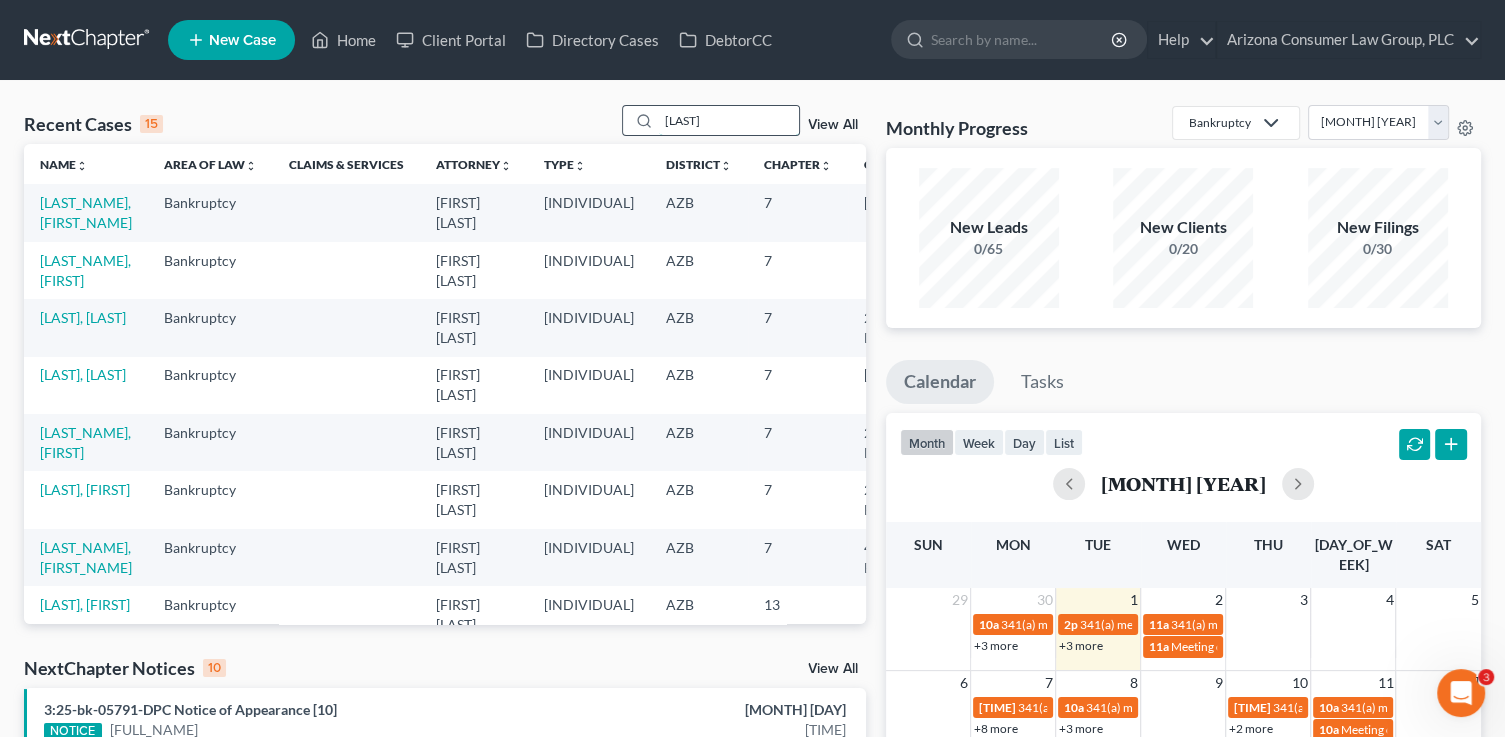type on "carroll" 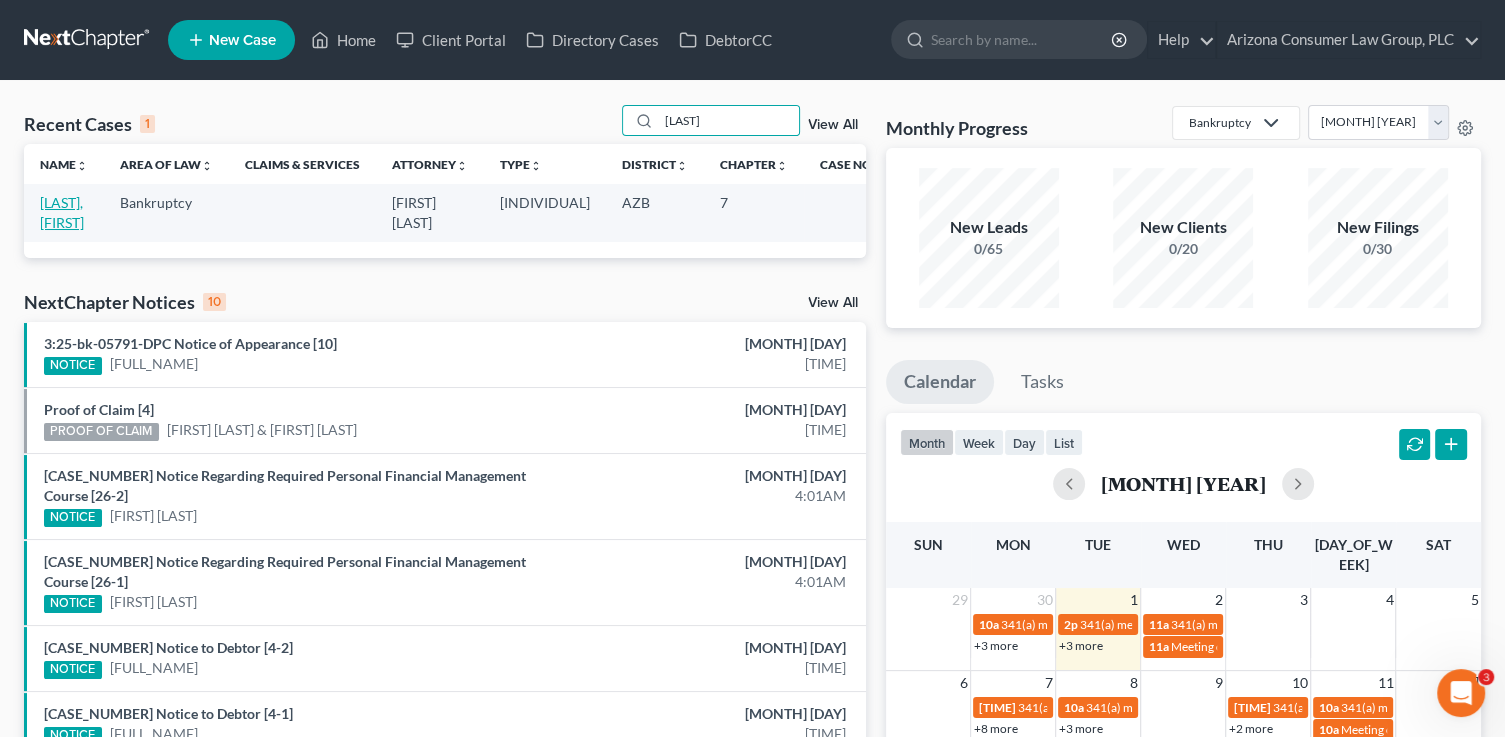 click on "Carroll, Doreen" at bounding box center (62, 212) 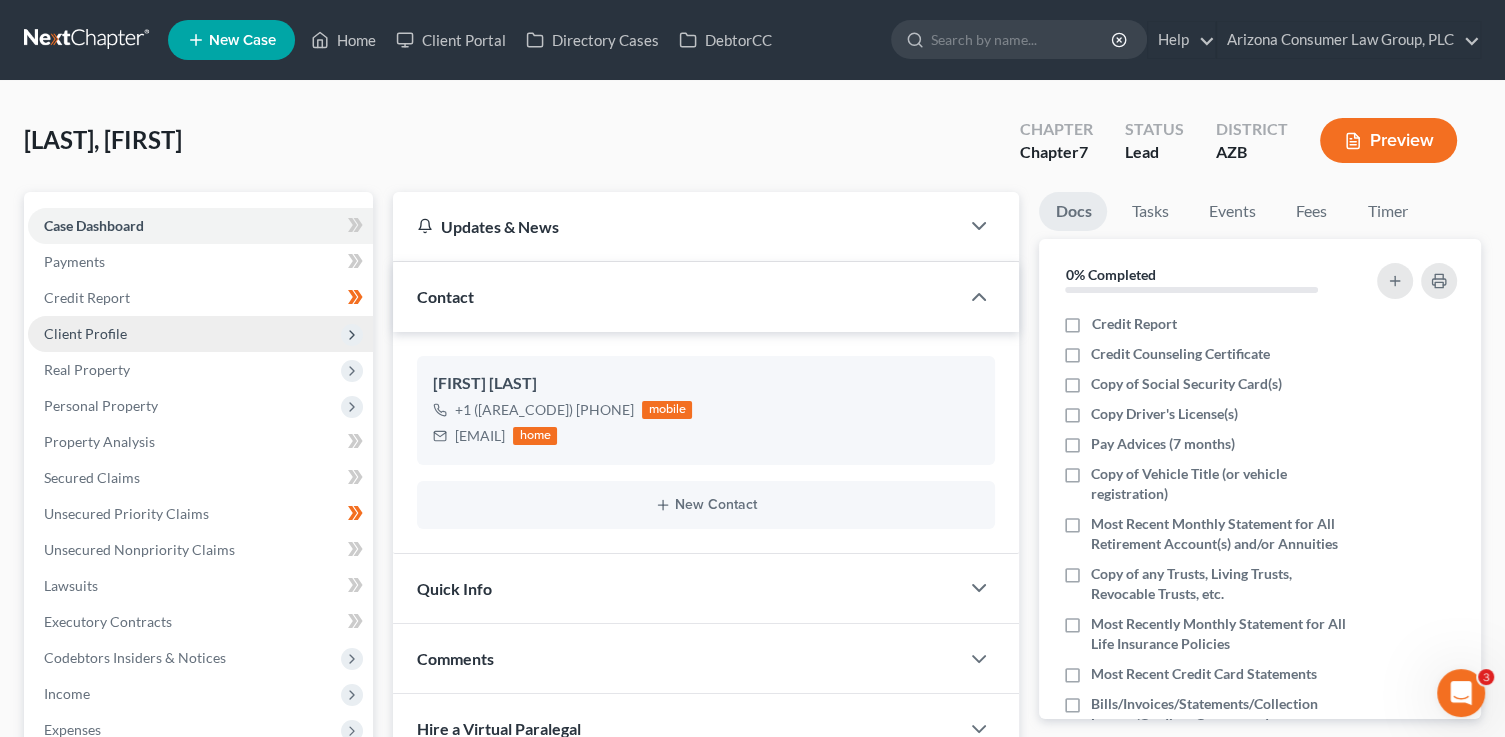 click on "Client Profile" at bounding box center [0, 0] 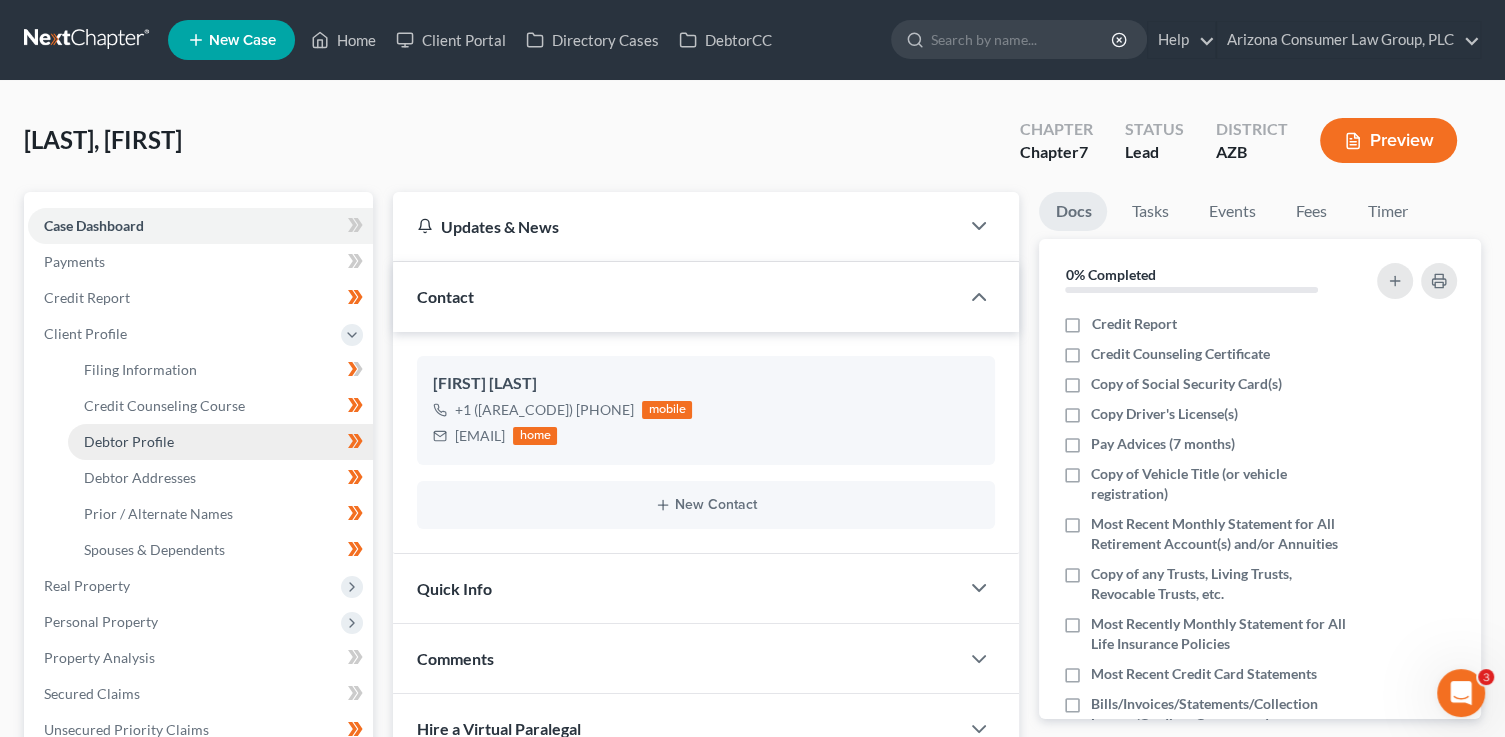 click on "Debtor Profile" at bounding box center (220, 442) 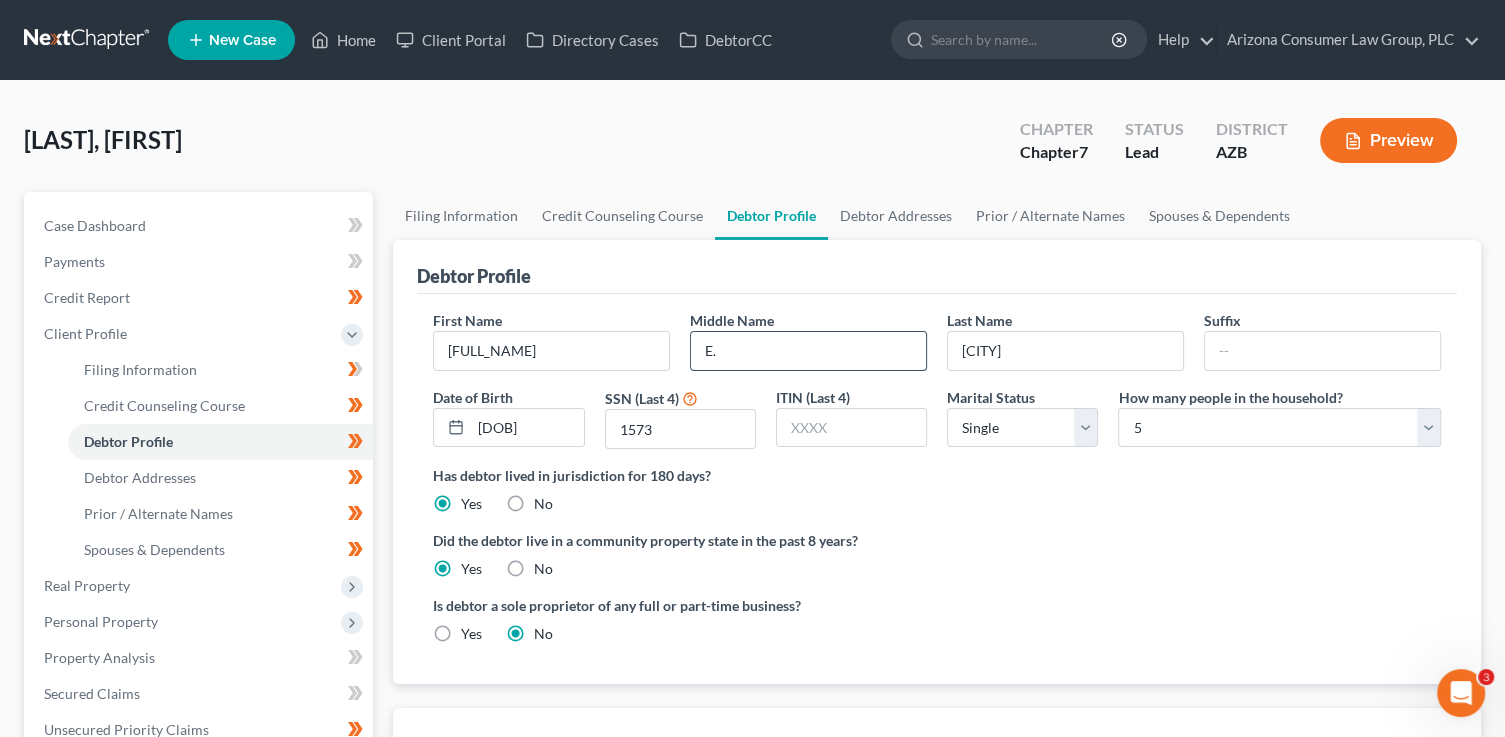 click on "E." at bounding box center (808, 351) 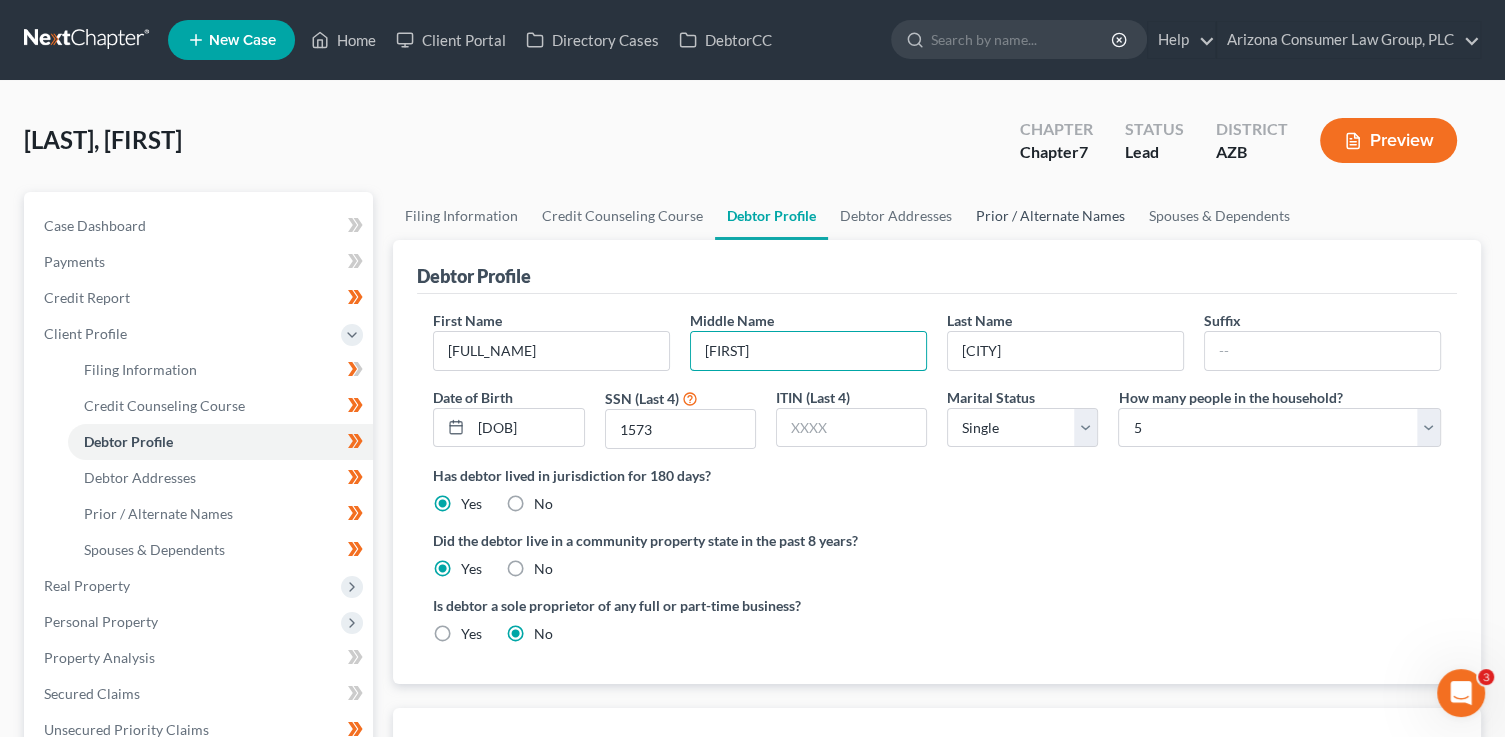 type on "Elizabeth" 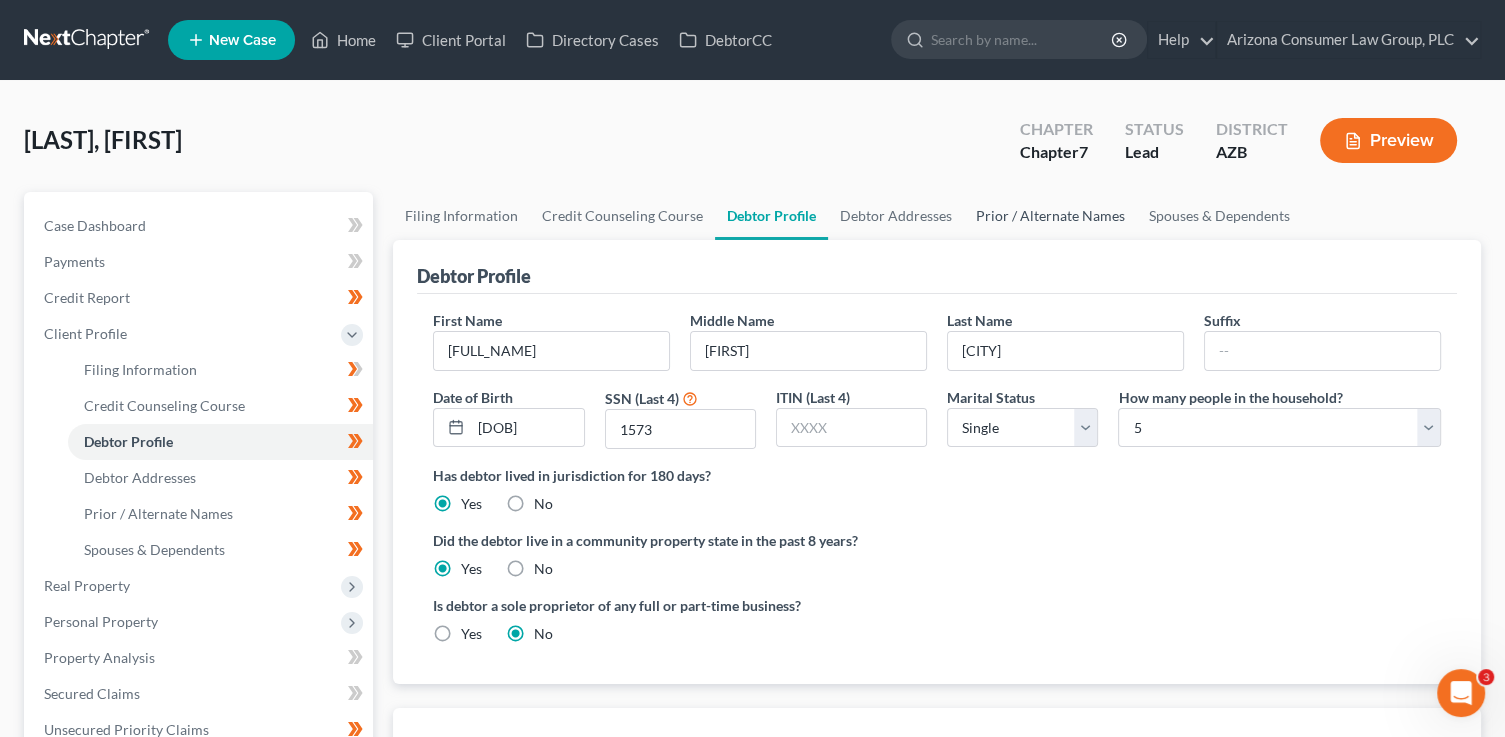click on "Prior / Alternate Names" at bounding box center [1050, 216] 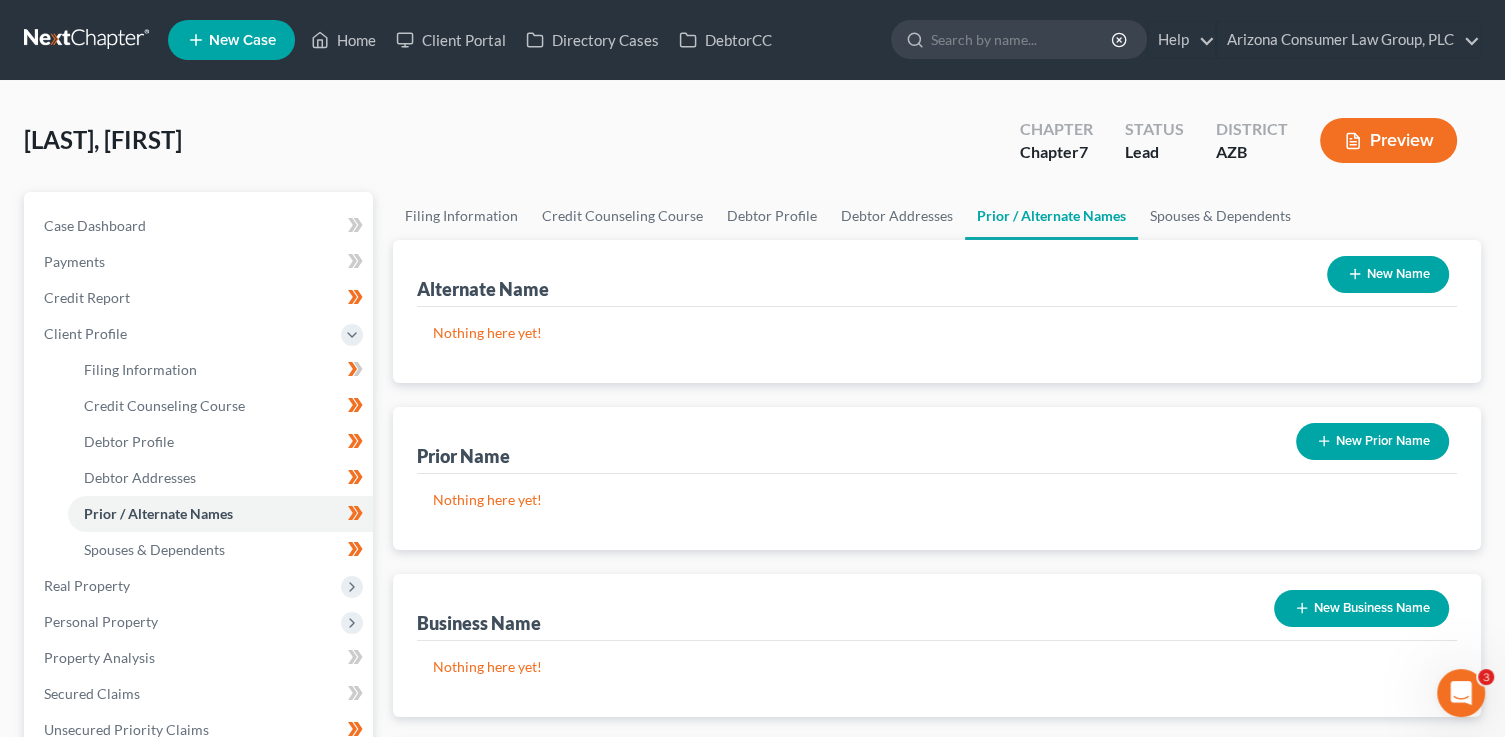 click on "New Name" at bounding box center [1388, 274] 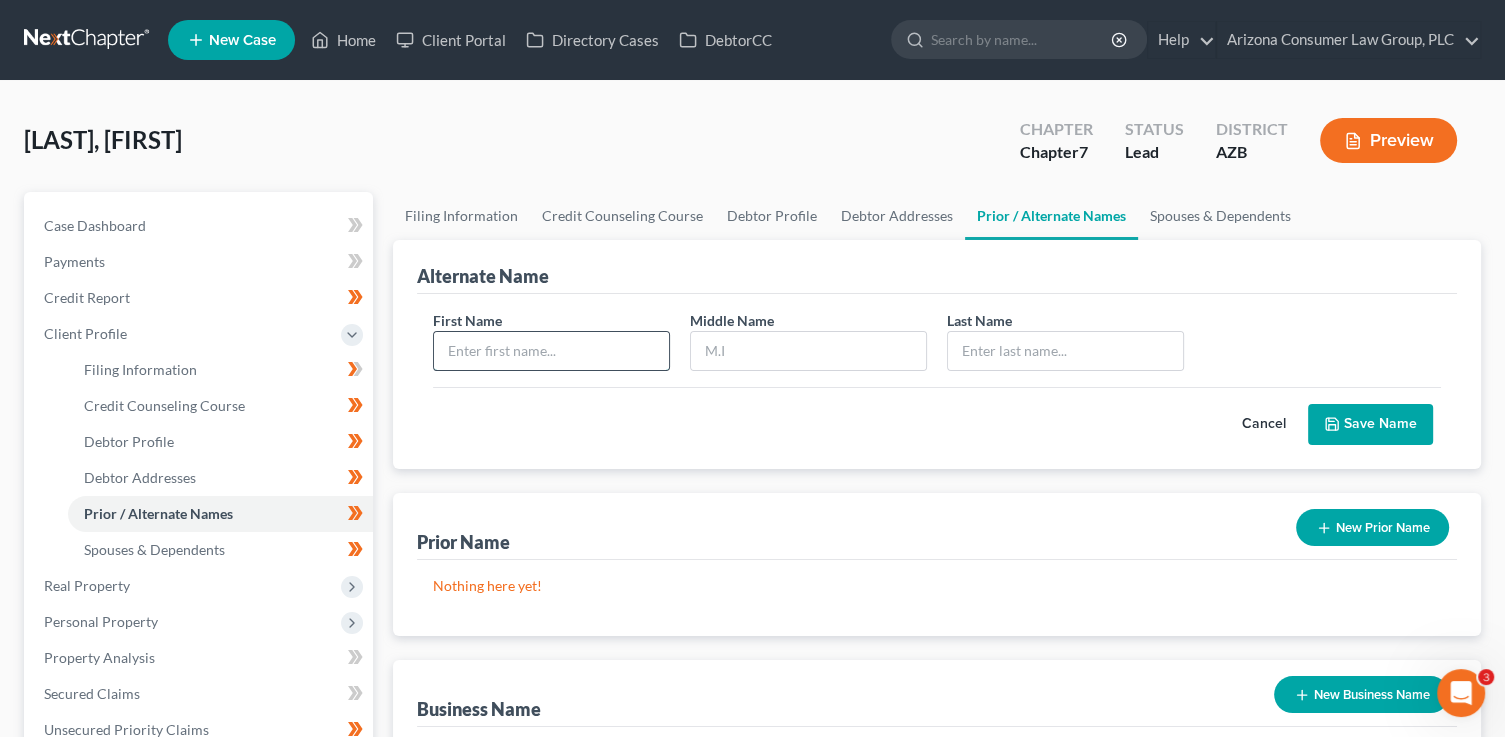 click at bounding box center (551, 351) 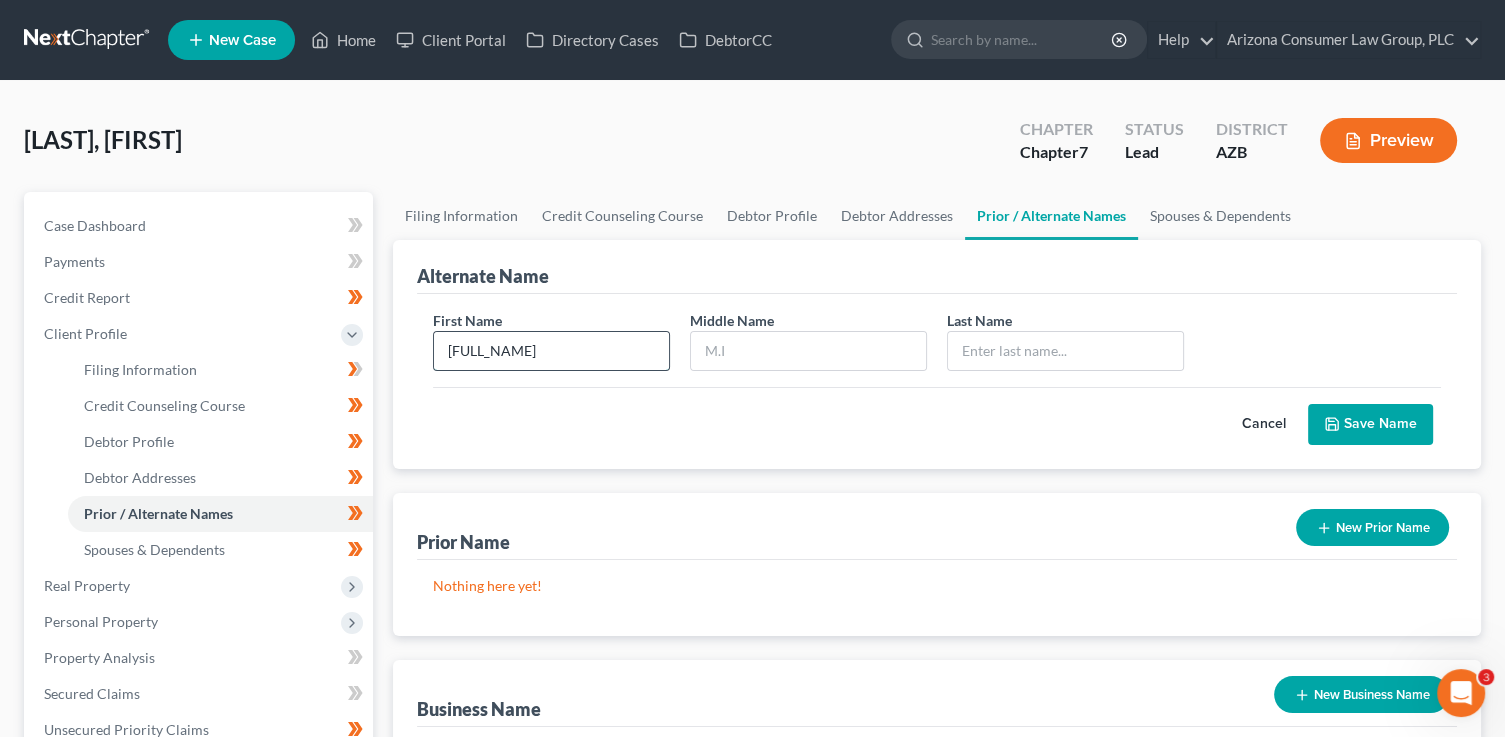 type on "Doreen" 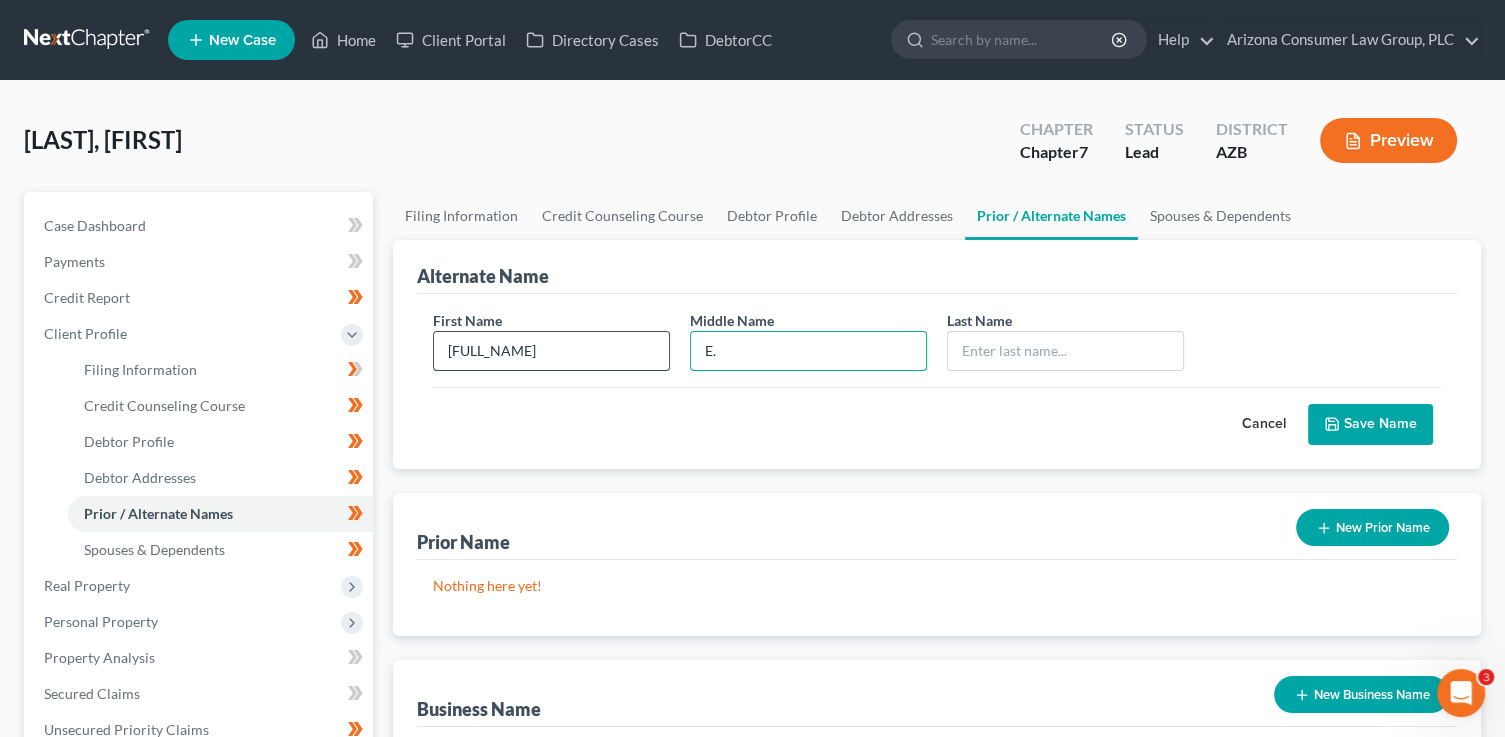 type on "E." 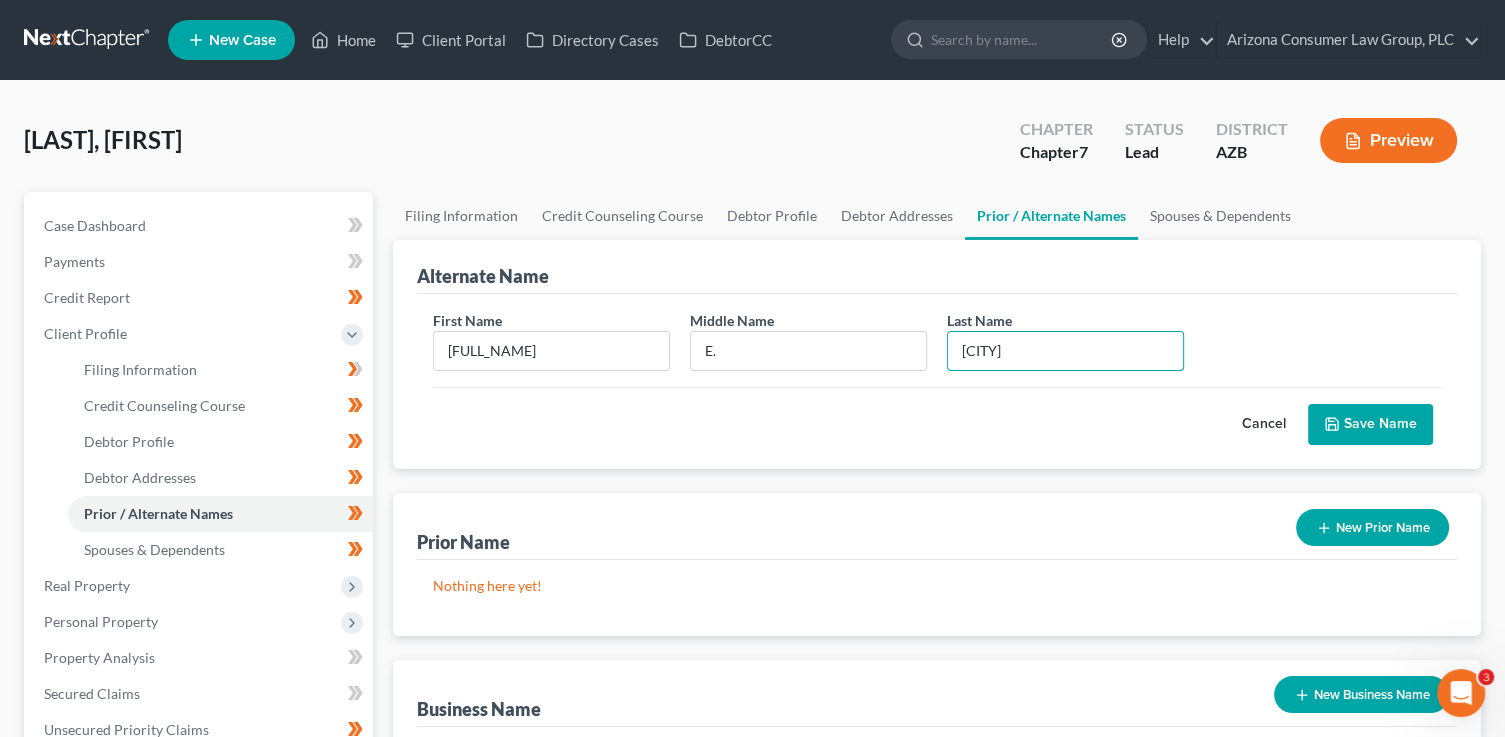 type on "Carroll" 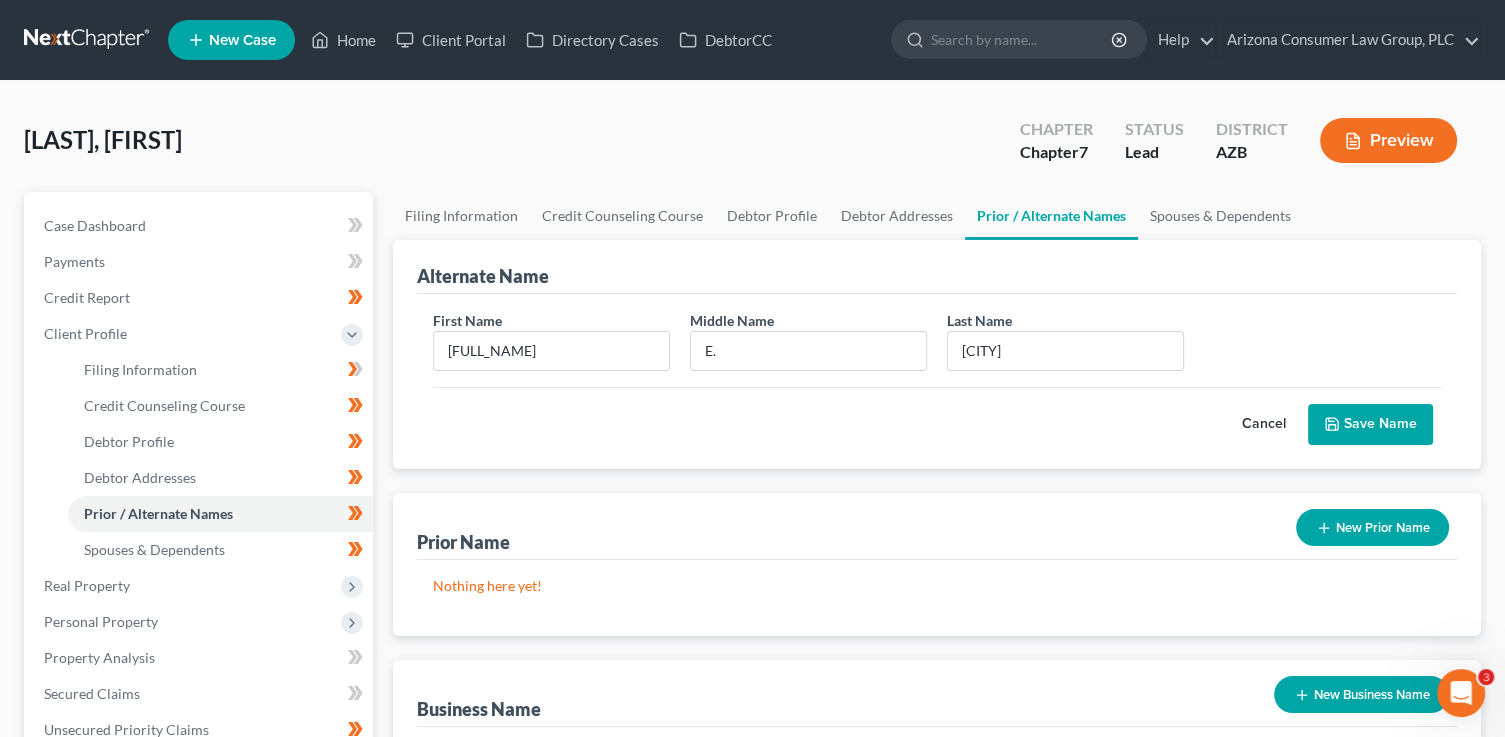 click on "Save Name" at bounding box center (1370, 425) 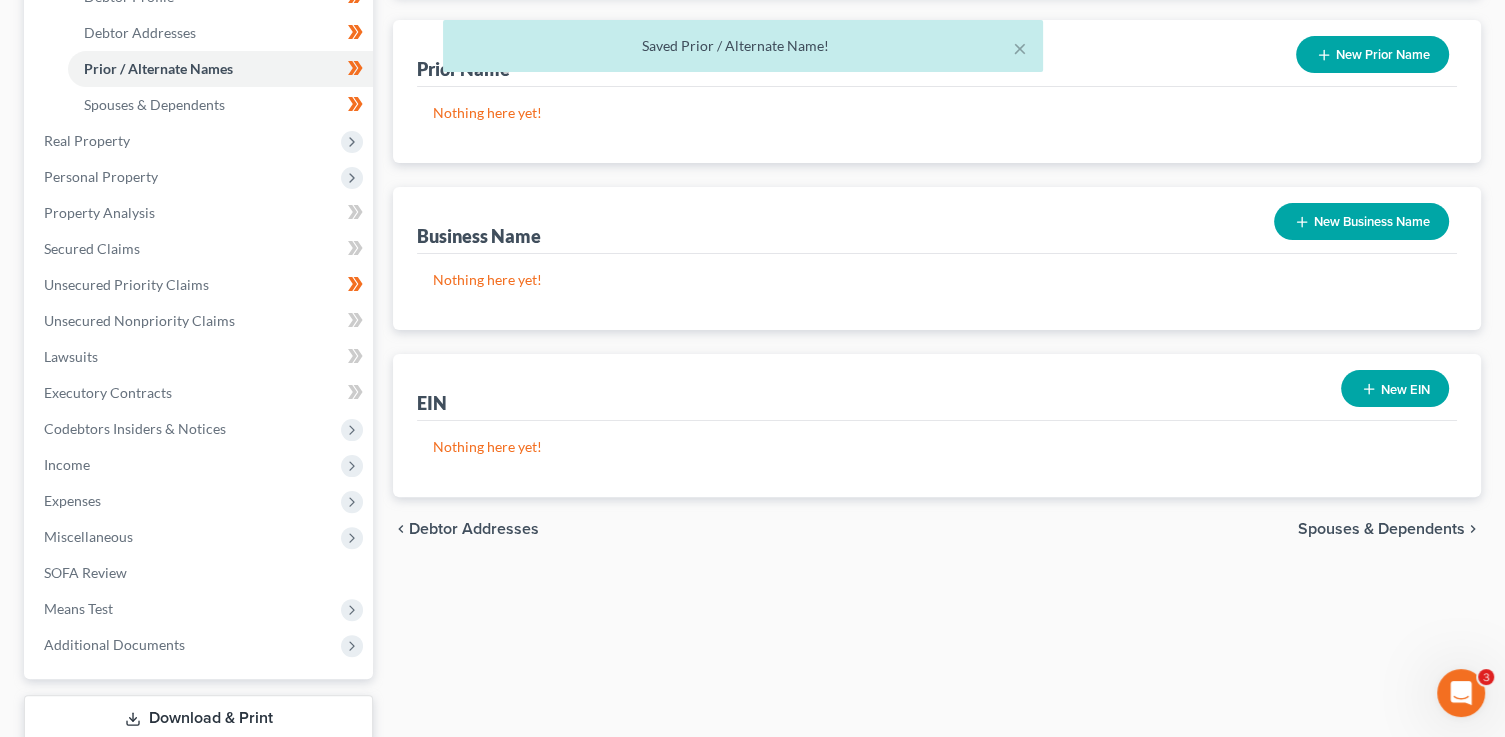 scroll, scrollTop: 576, scrollLeft: 0, axis: vertical 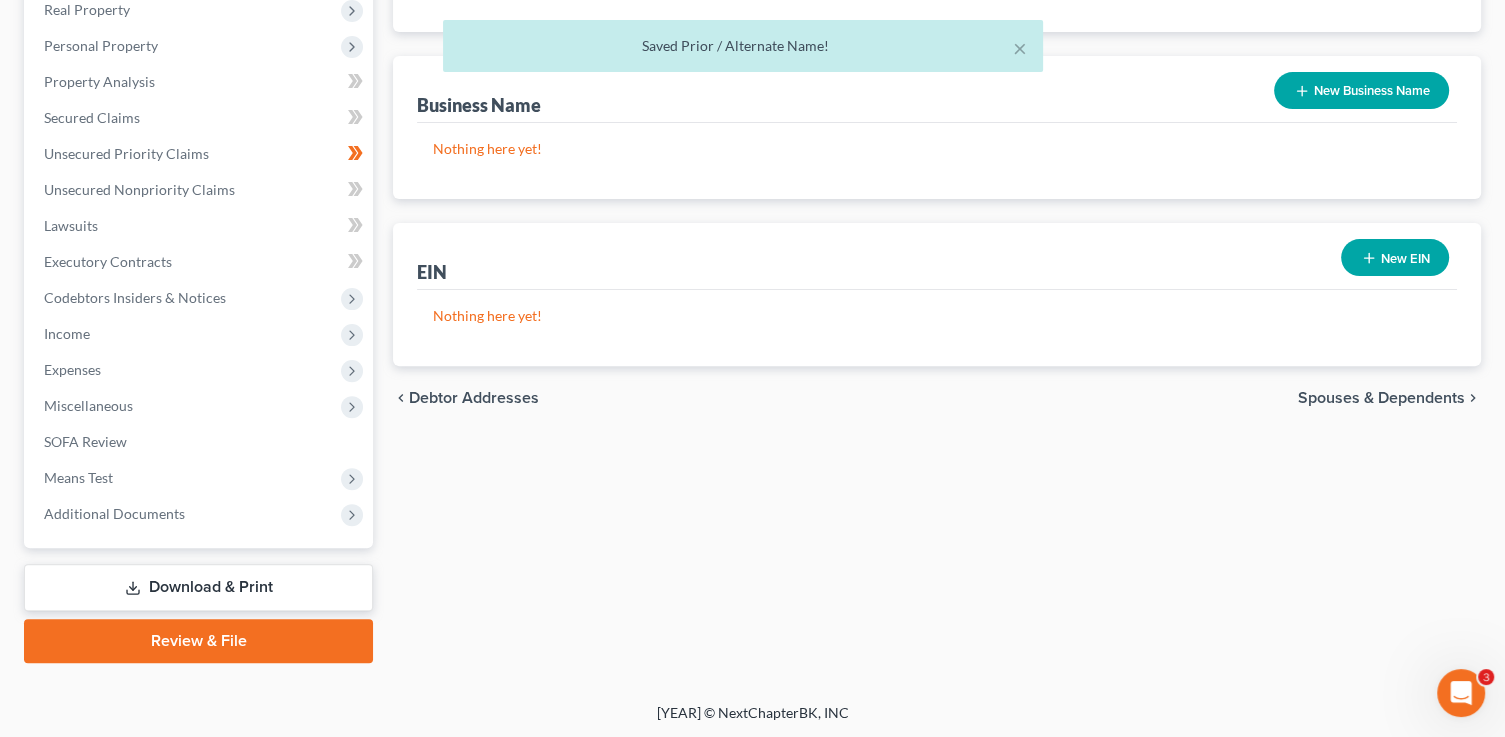 click on "Download & Print" at bounding box center (198, 587) 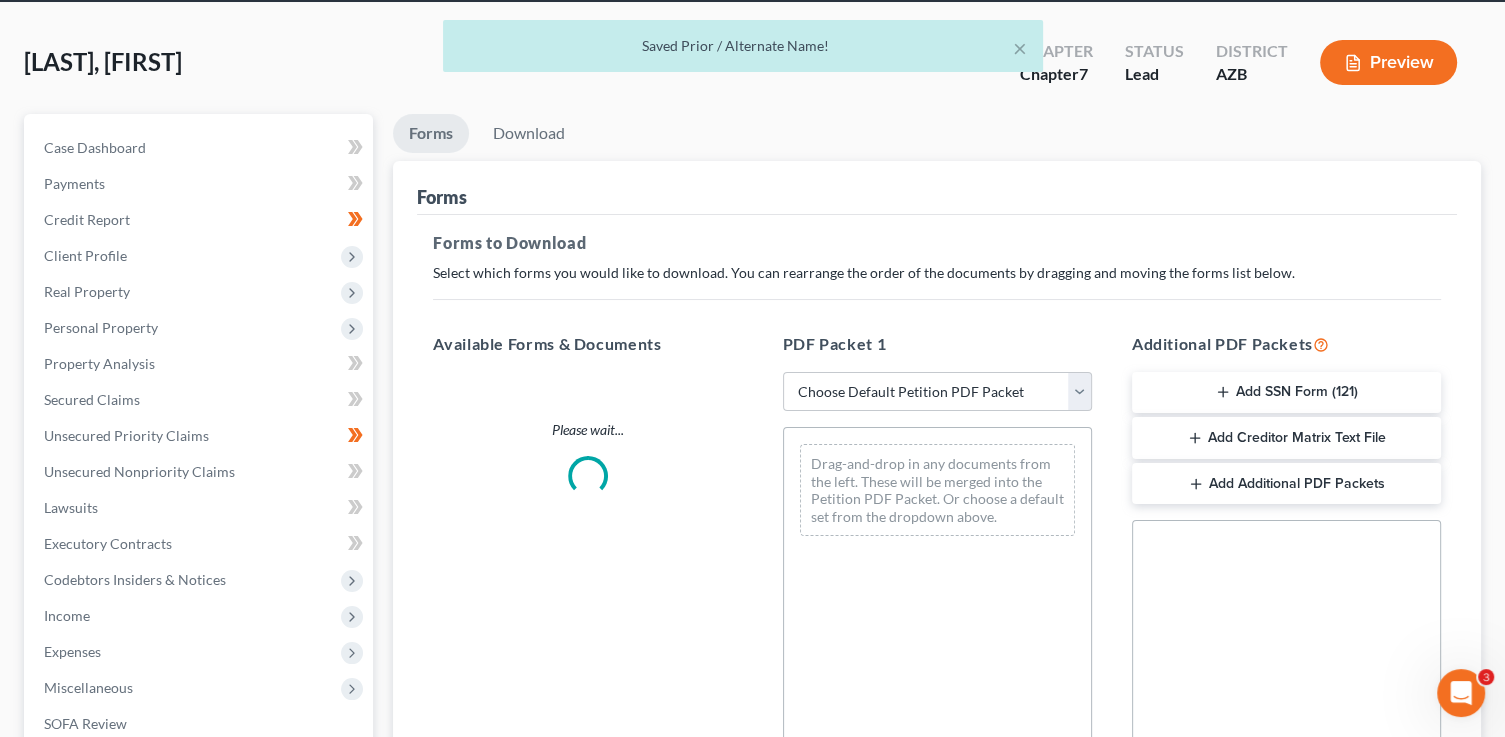 scroll, scrollTop: 0, scrollLeft: 0, axis: both 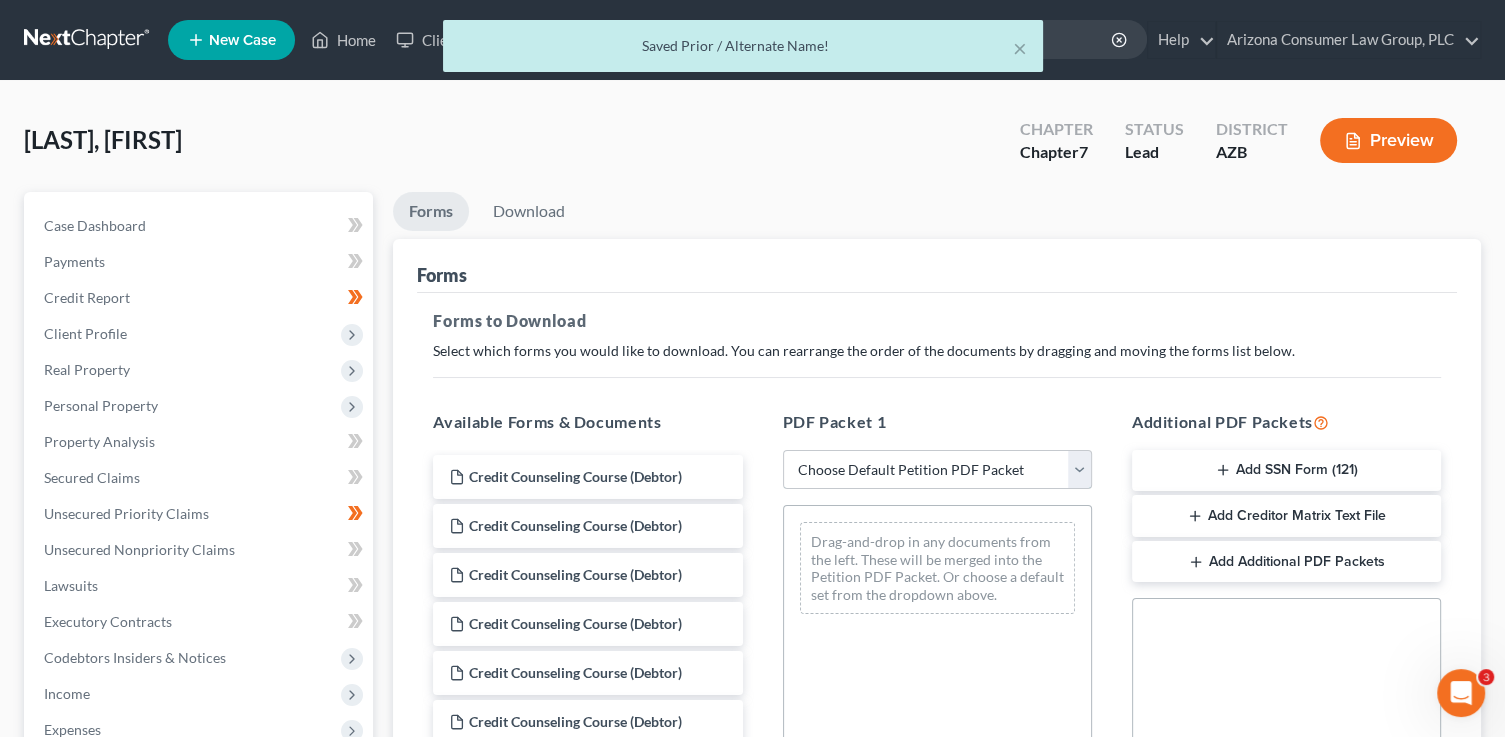 click on "Choose Default Petition PDF Packet Complete Bankruptcy Petition (all forms and schedules) Emergency Filing Forms (Petition and Creditor List Only) Amended Forms Signature Pages Only Emergency Completion Emergency Completion - Business Debts Emergency Completion Emergency Completion with Disclosure" at bounding box center (937, 470) 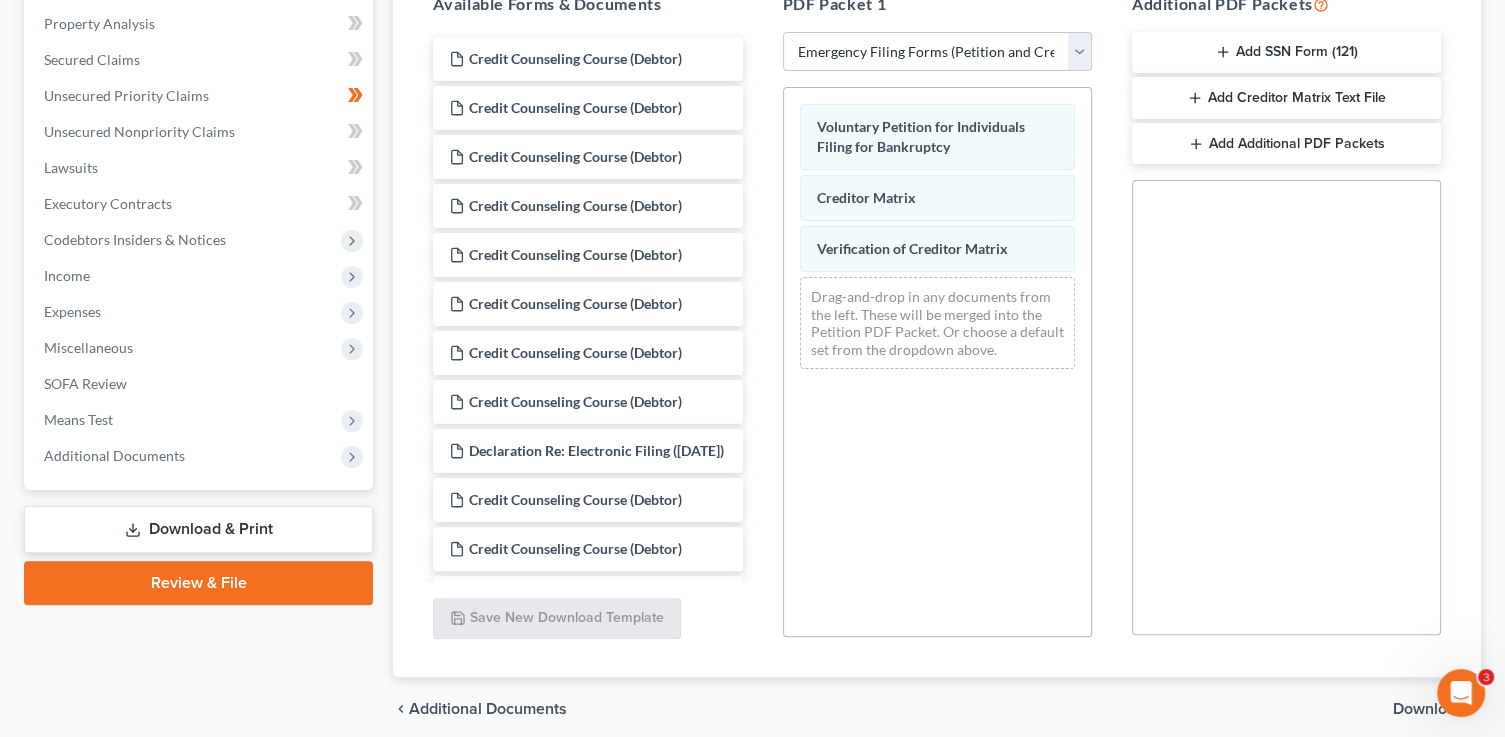 scroll, scrollTop: 496, scrollLeft: 0, axis: vertical 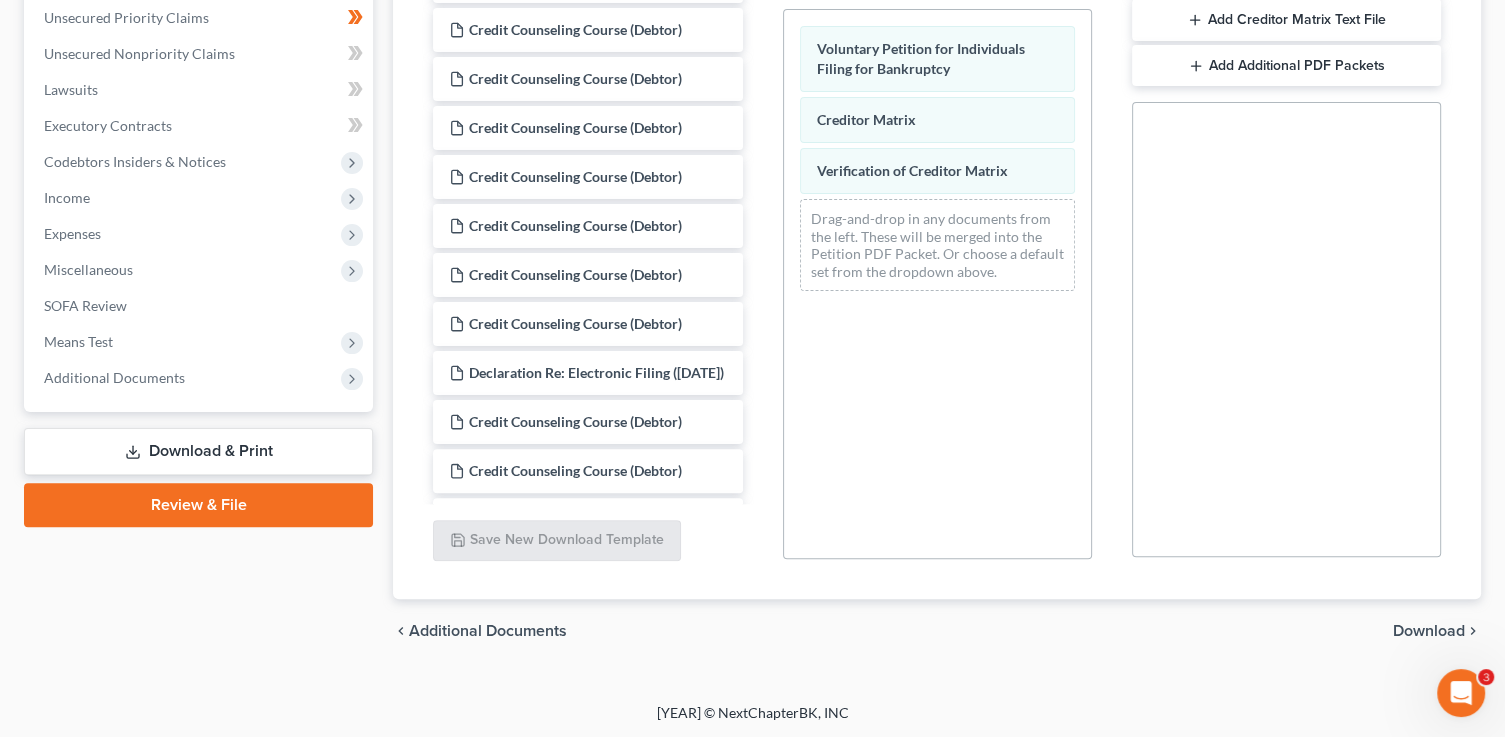 click on "Download" at bounding box center (1429, 631) 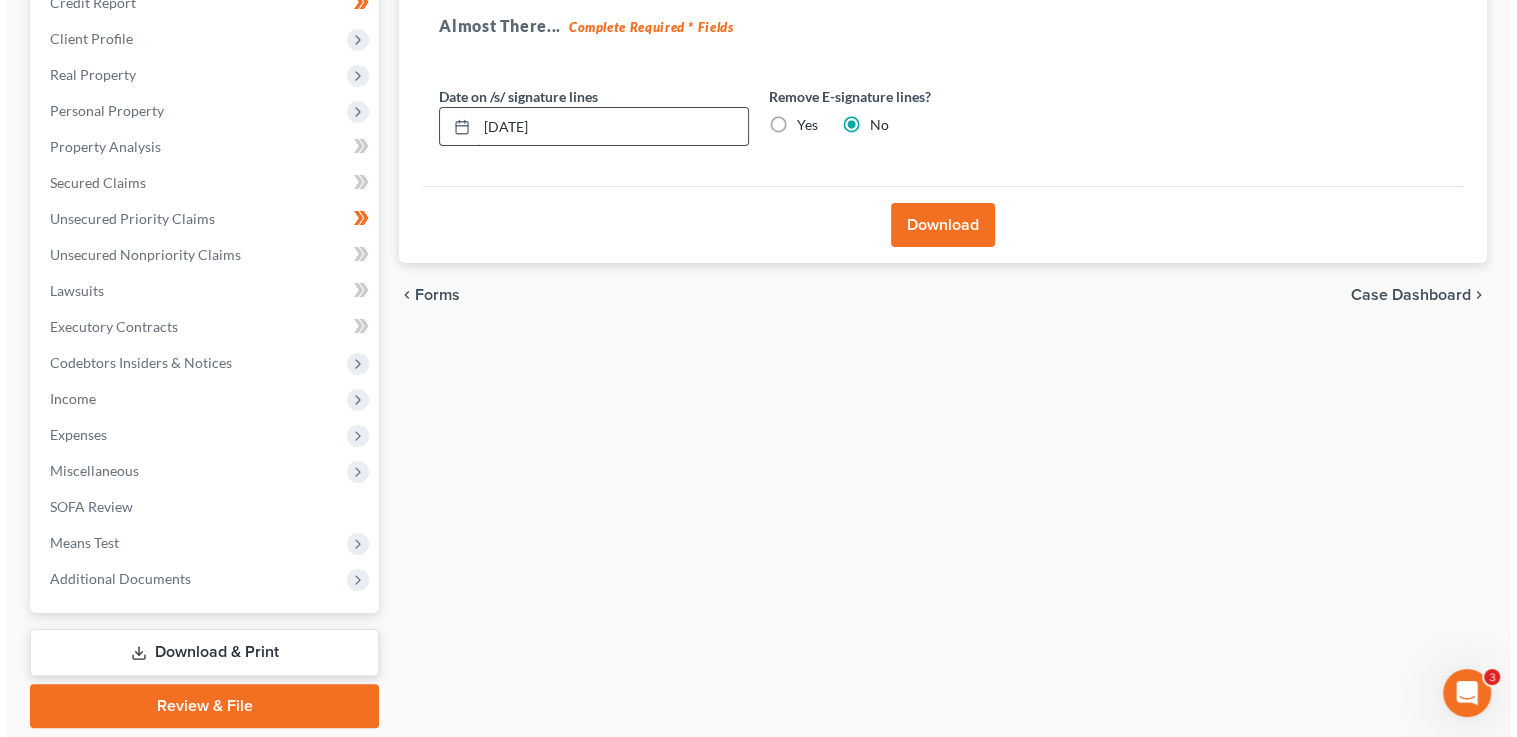 scroll, scrollTop: 220, scrollLeft: 0, axis: vertical 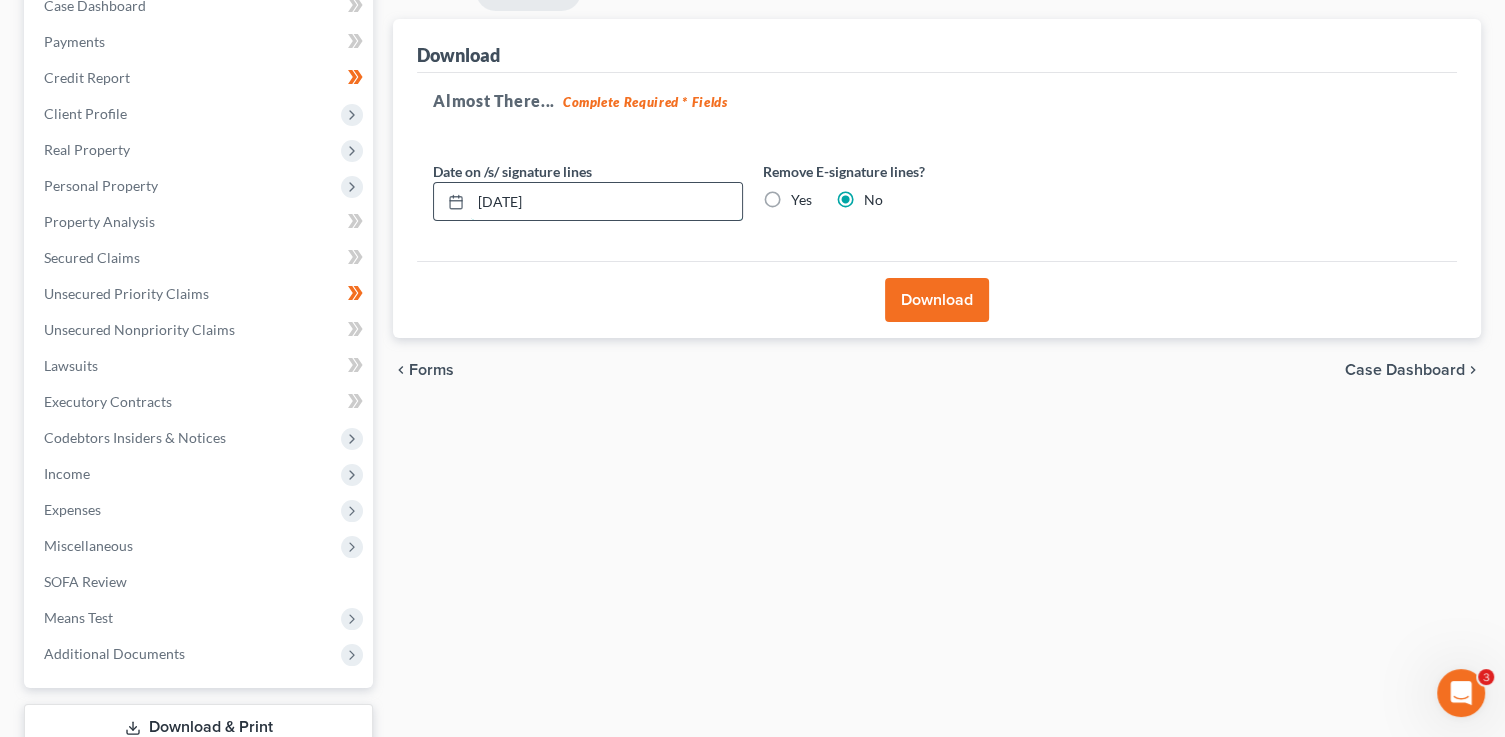 drag, startPoint x: 621, startPoint y: 206, endPoint x: 447, endPoint y: 180, distance: 175.93181 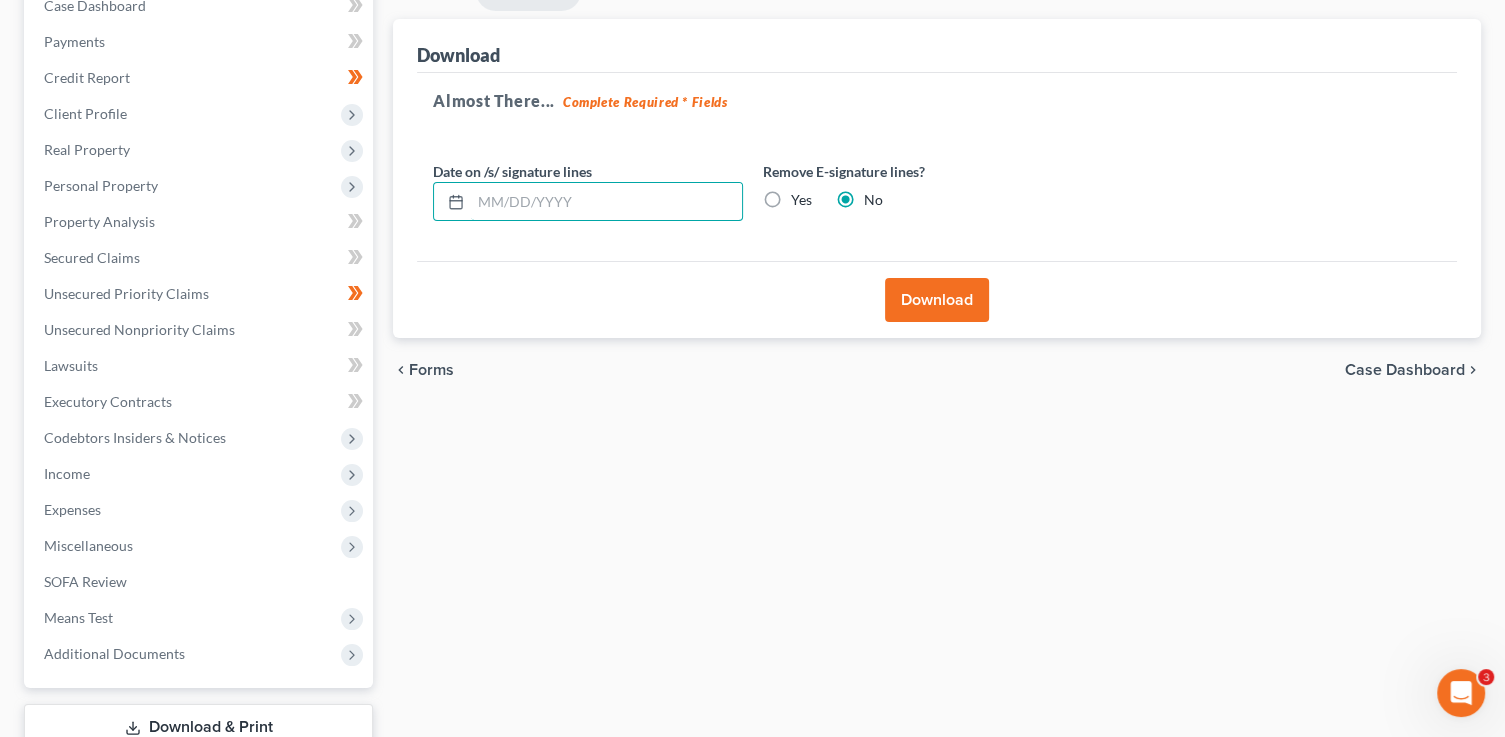 type 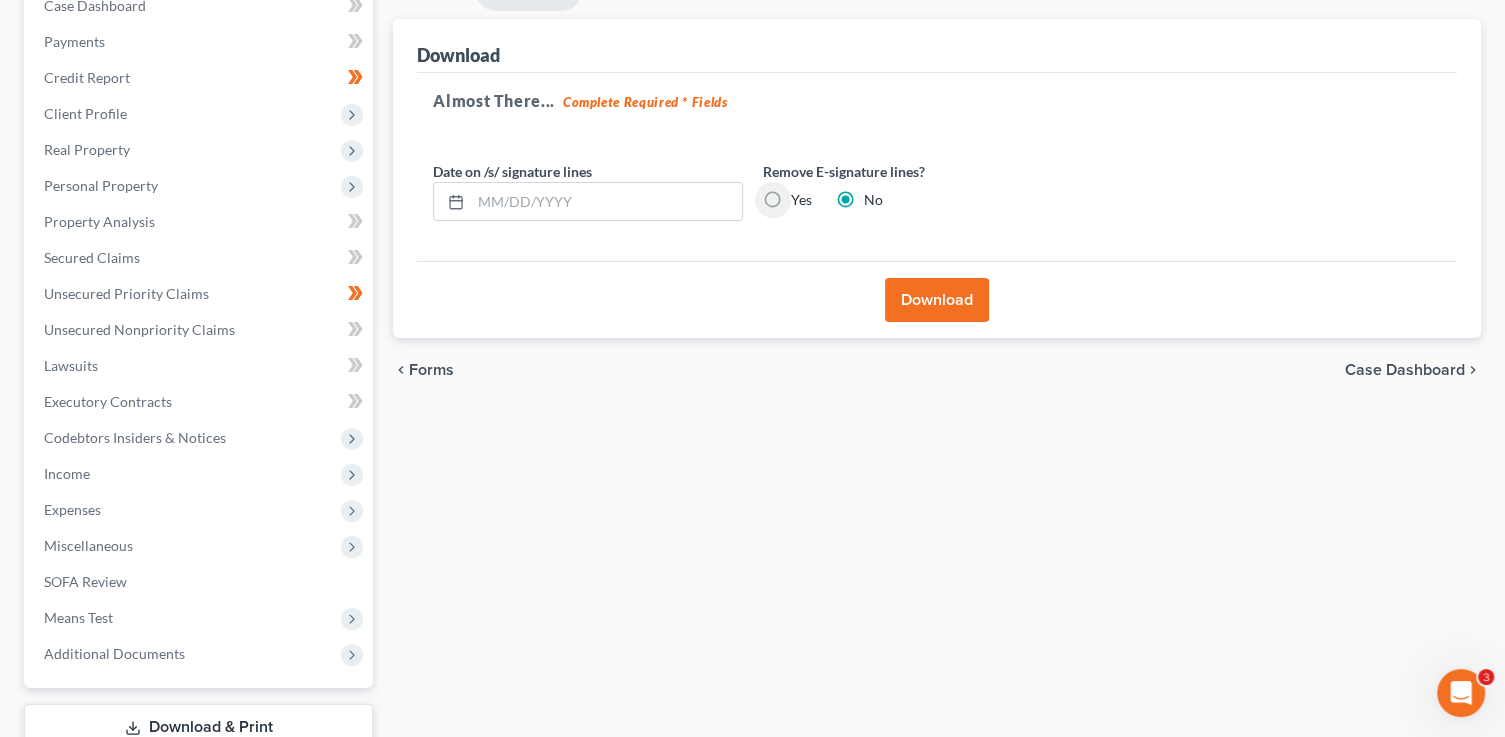 click on "Yes" at bounding box center [805, 196] 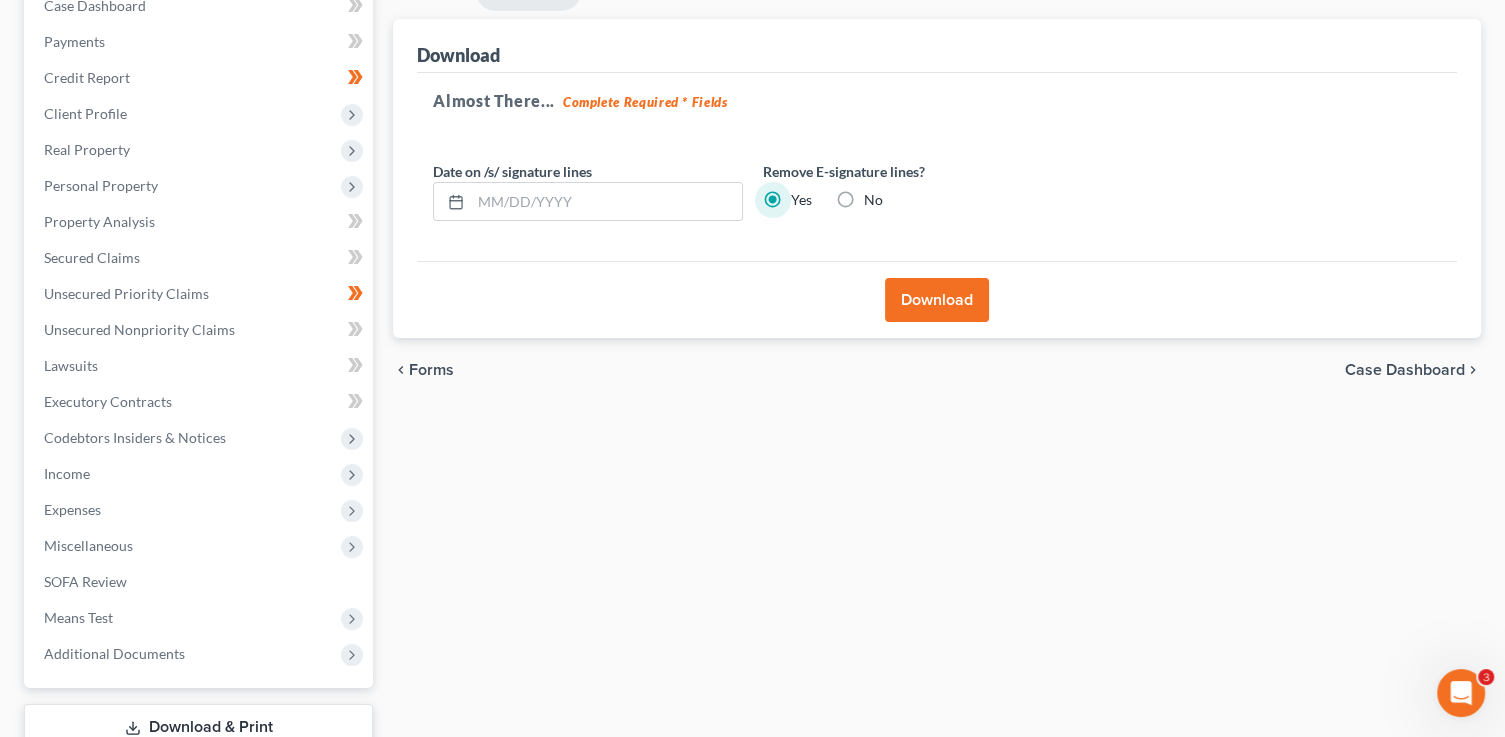 click on "Download" at bounding box center (937, 300) 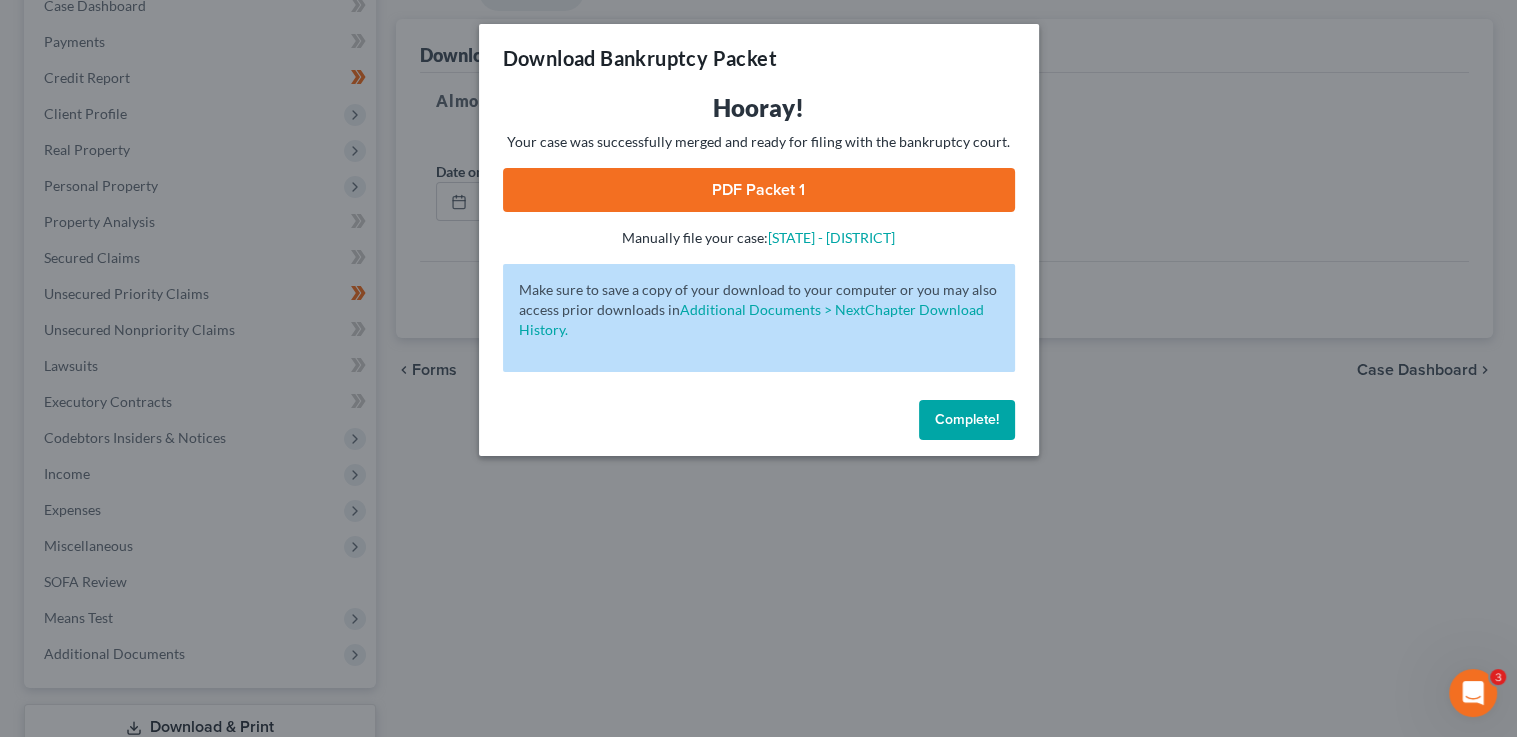 click on "PDF Packet 1" at bounding box center (759, 190) 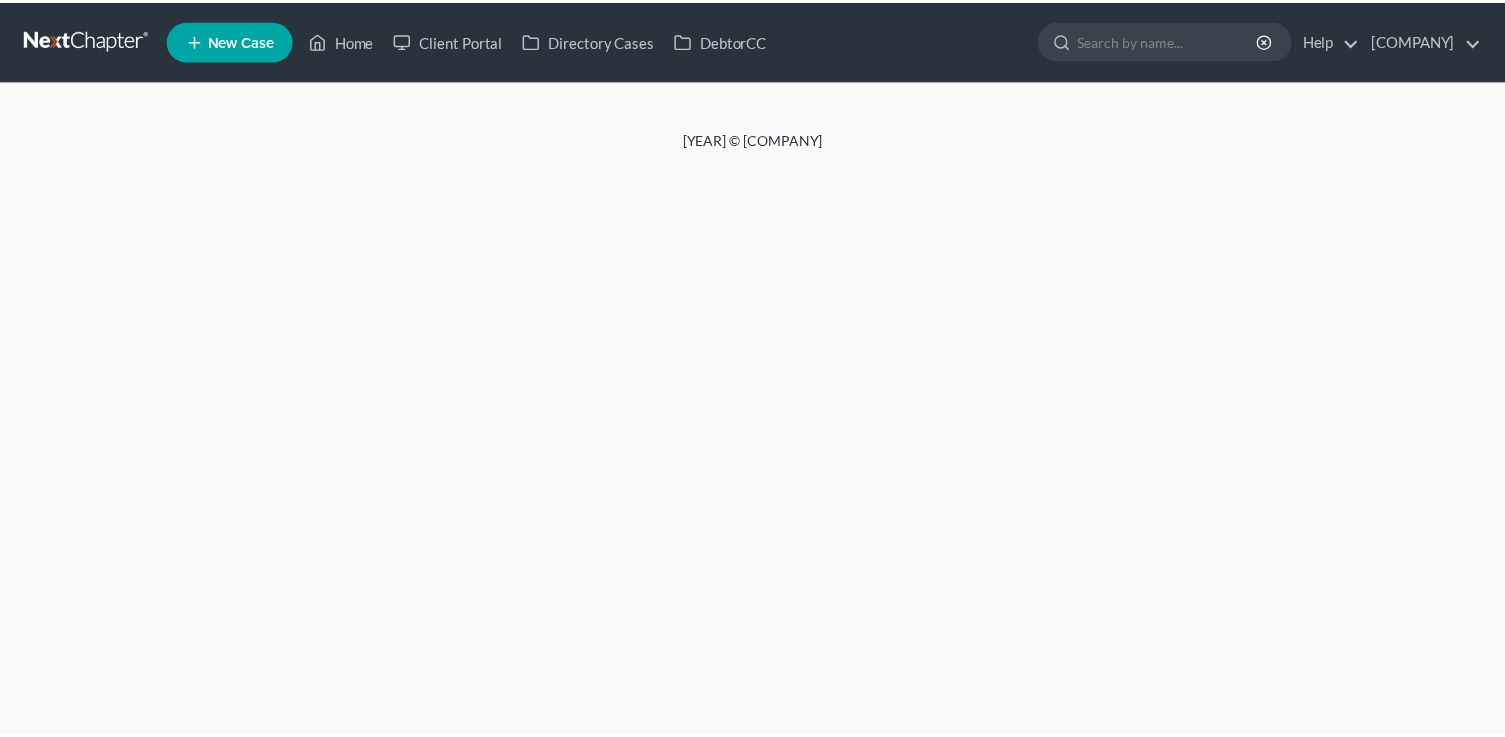 scroll, scrollTop: 0, scrollLeft: 0, axis: both 